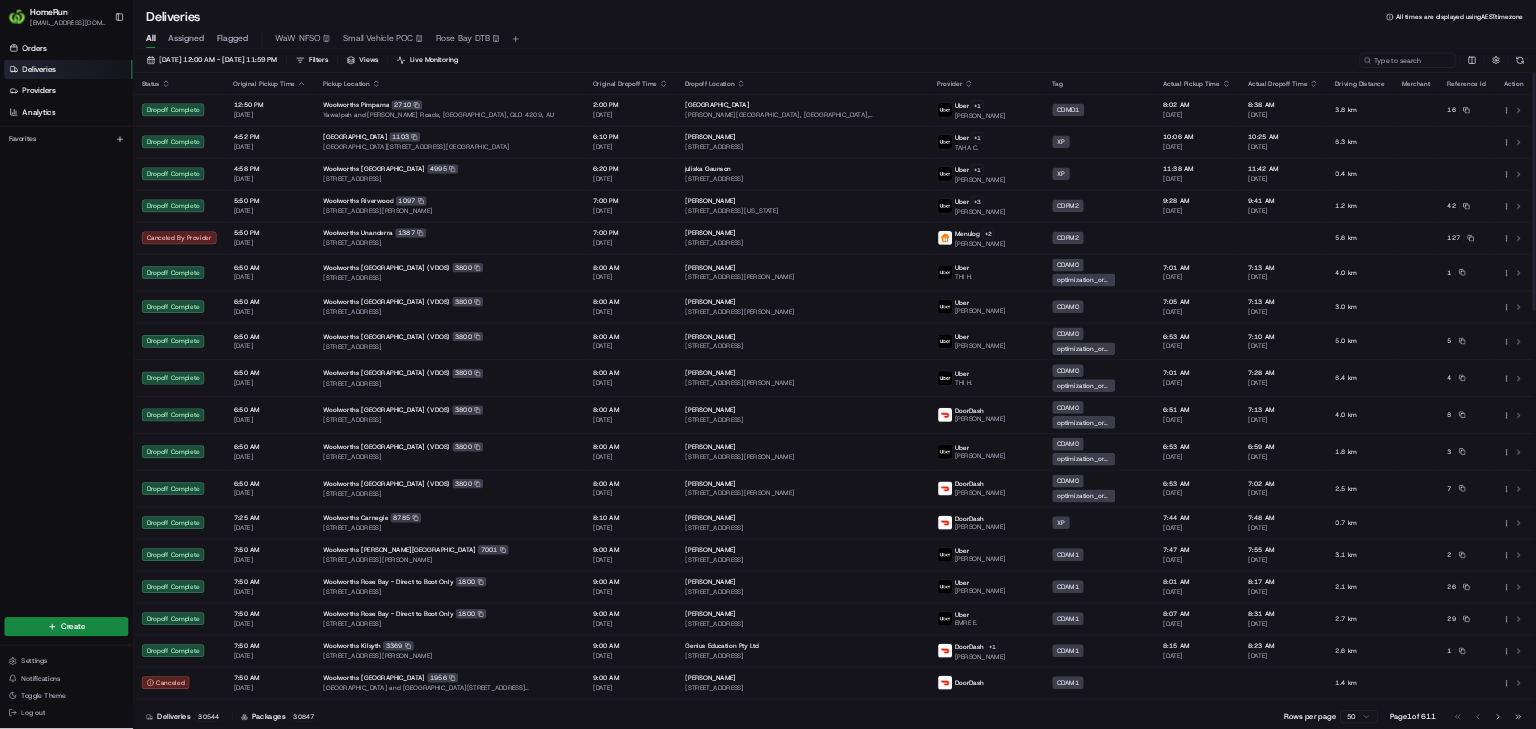 scroll, scrollTop: 0, scrollLeft: 0, axis: both 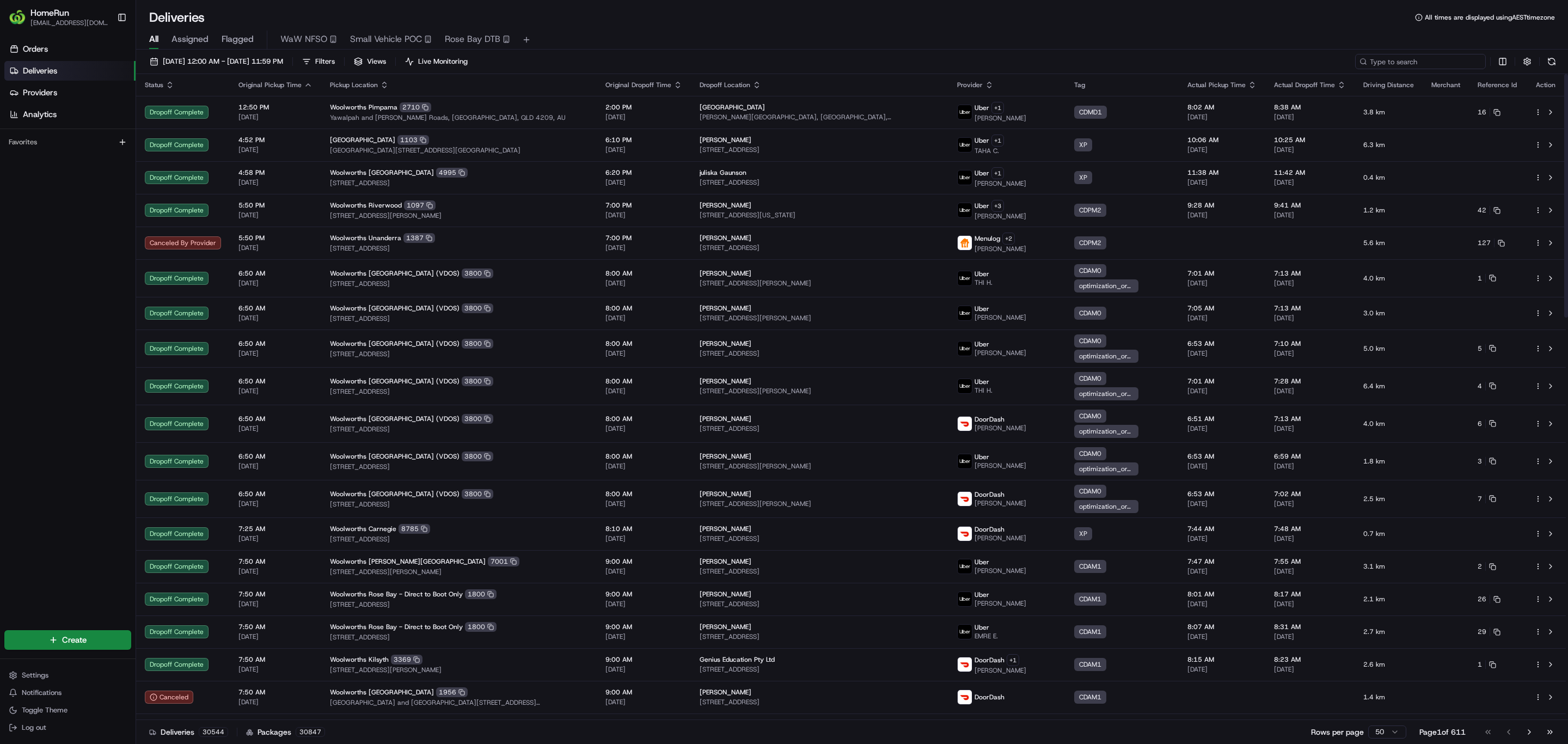 click at bounding box center (1420, 62) 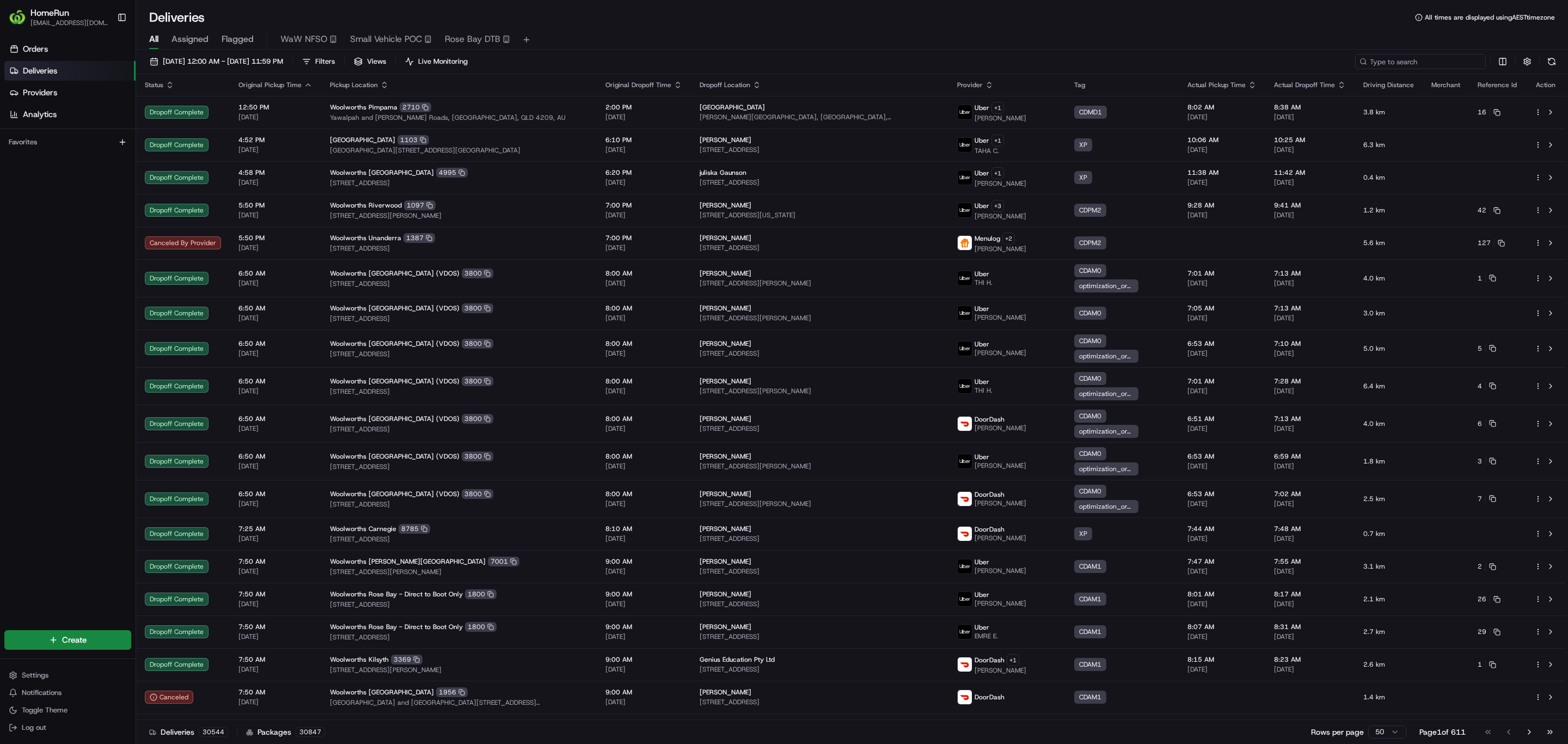paste on "260524178" 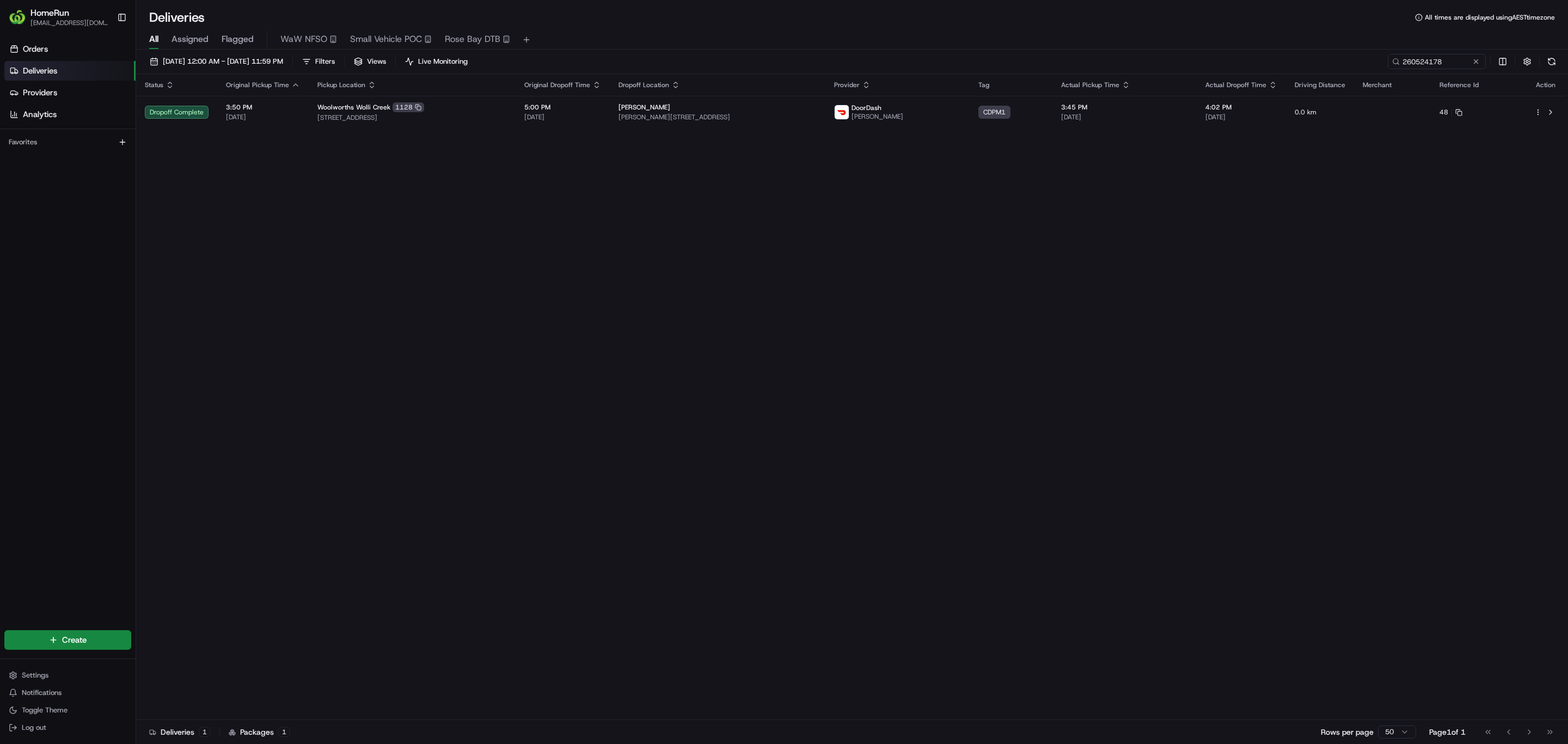 drag, startPoint x: 881, startPoint y: 387, endPoint x: 797, endPoint y: 366, distance: 86.58522 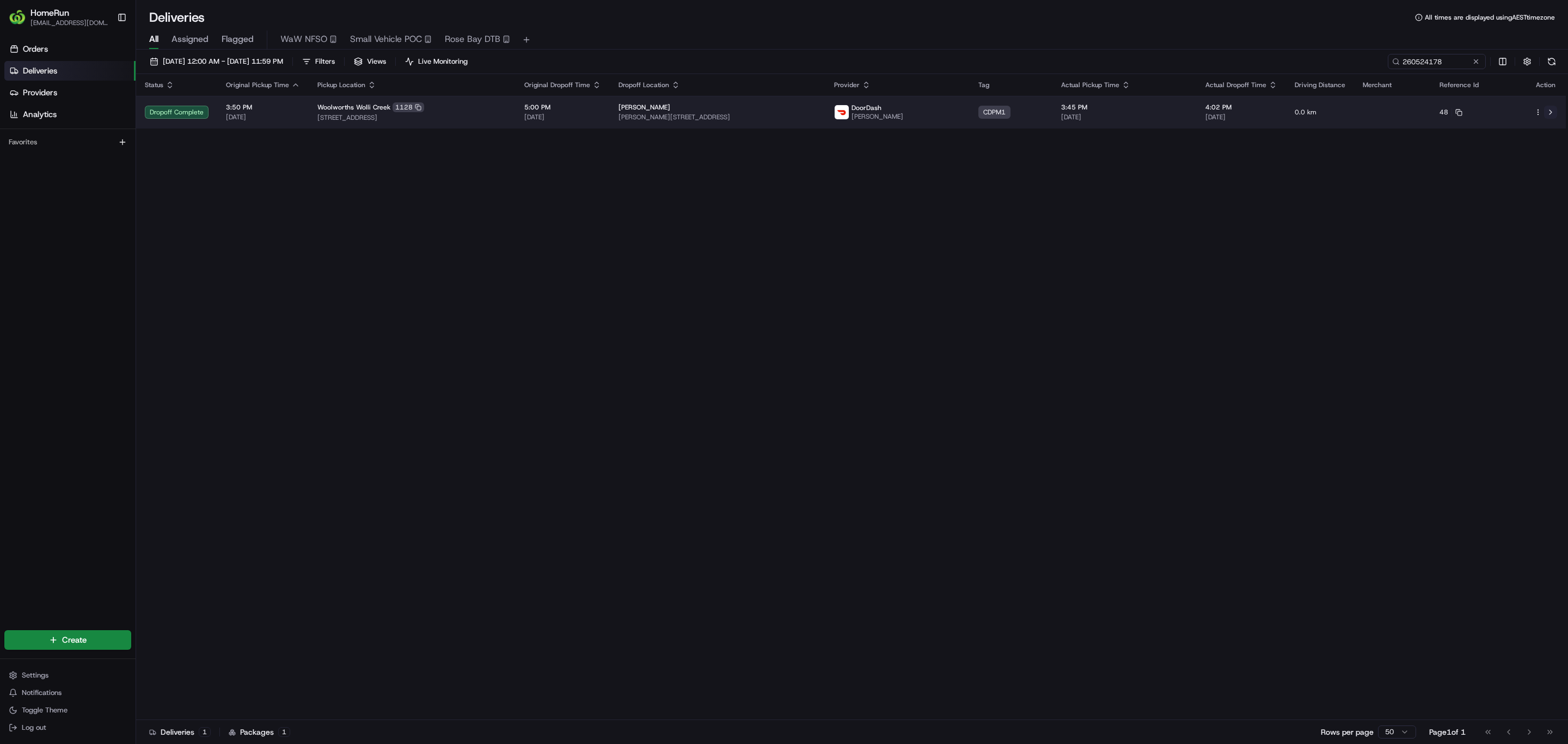 click at bounding box center (1551, 112) 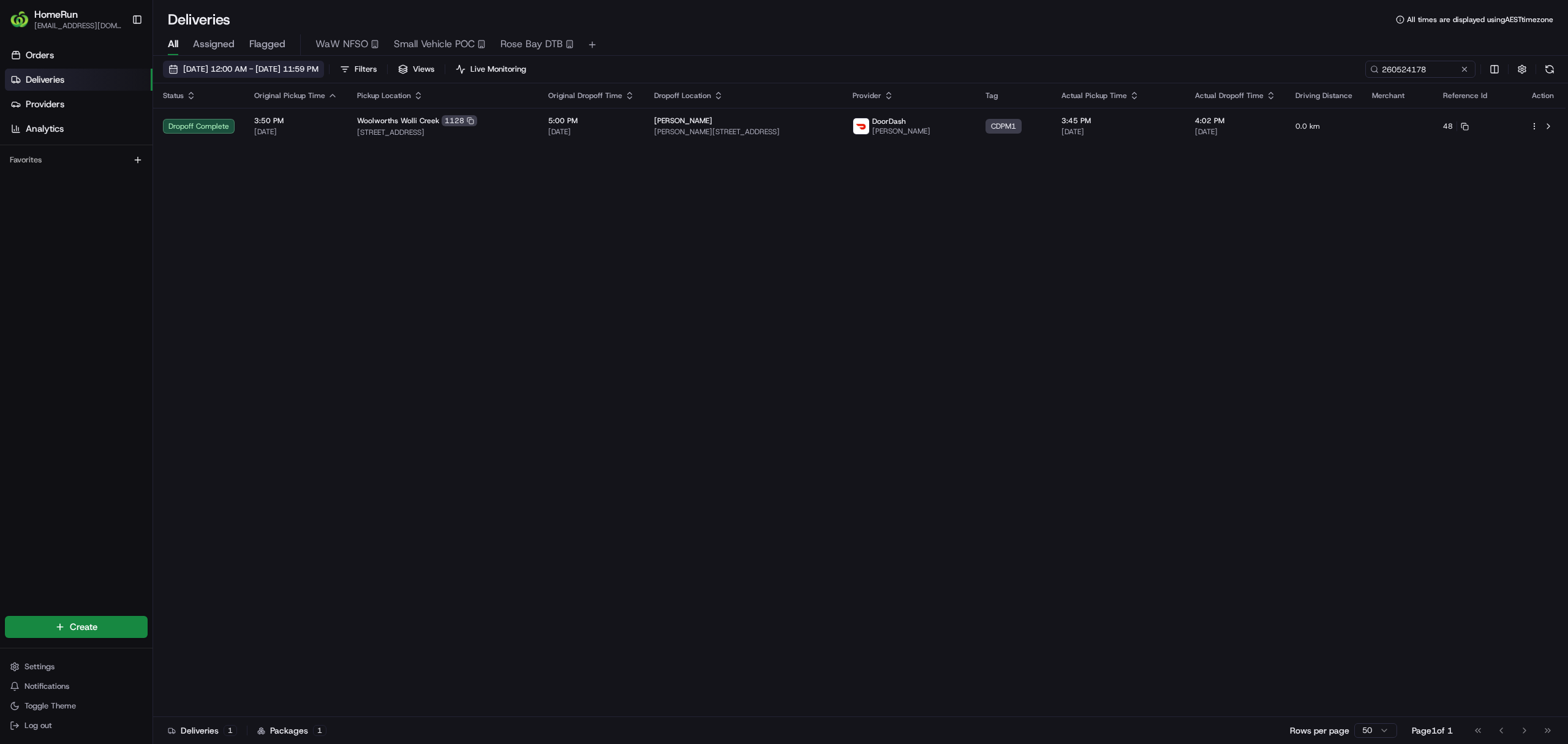 click on "17/07/2025 12:00 AM - 24/07/2025 11:59 PM" at bounding box center [251, 69] 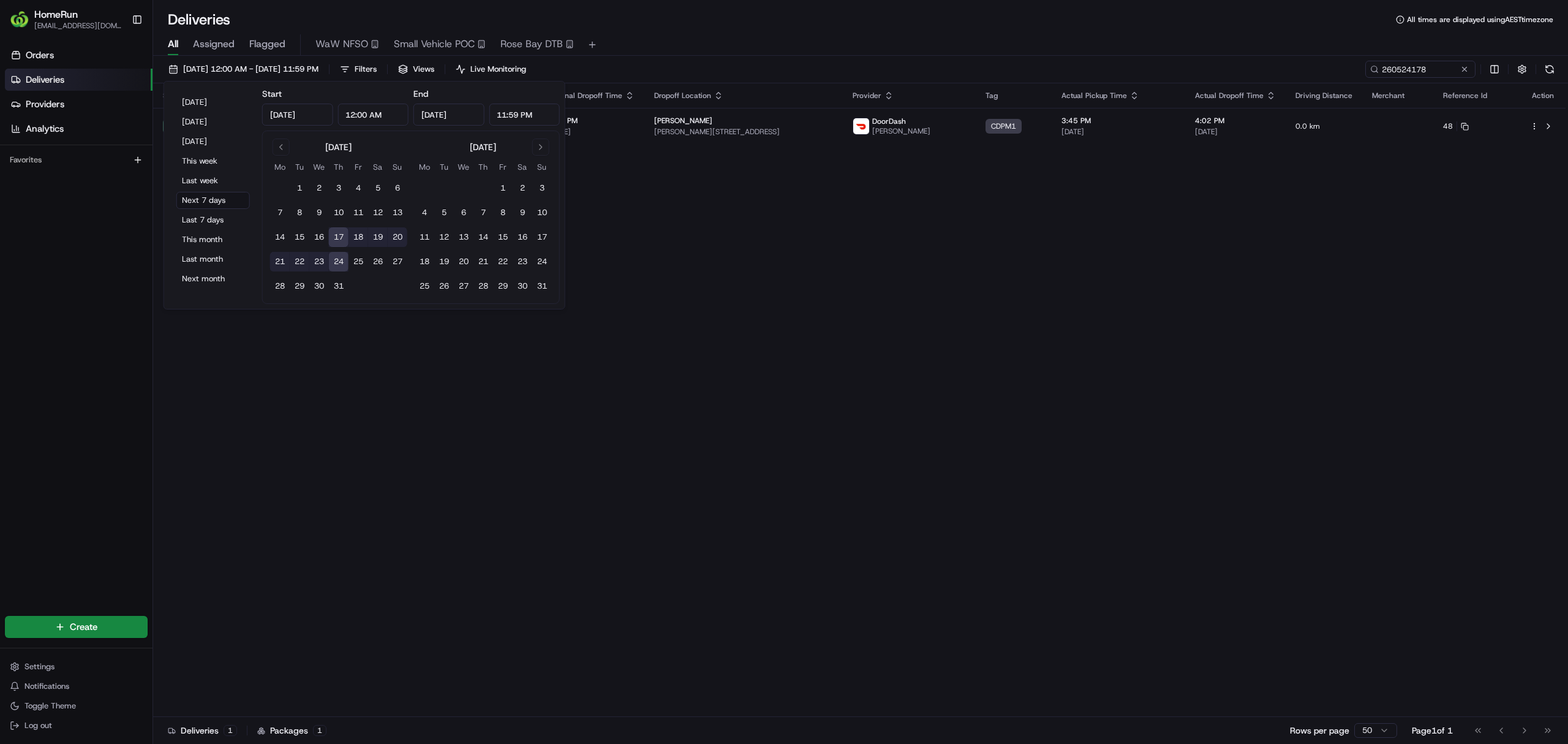 click on "Status Original Pickup Time Pickup Location Original Dropoff Time Dropoff Location Provider Tag Actual Pickup Time Actual Dropoff Time Driving Distance Merchant Reference Id Action Dropoff Complete 3:50 PM 17/07/2025 Woolworths Wolli Creek 1128 78-96 Arncliffe Street, Wolli Creek, NSW 2205, AU 5:00 PM 17/07/2025 Mirjana Kochovska Bonar St  U94 86-88, Wolli Creek, NSW 2205, AU DoorDash Muzaffer T. CDPM1 3:45 PM 17/07/2025 4:02 PM 17/07/2025 0.0 km 48" at bounding box center [859, 400] 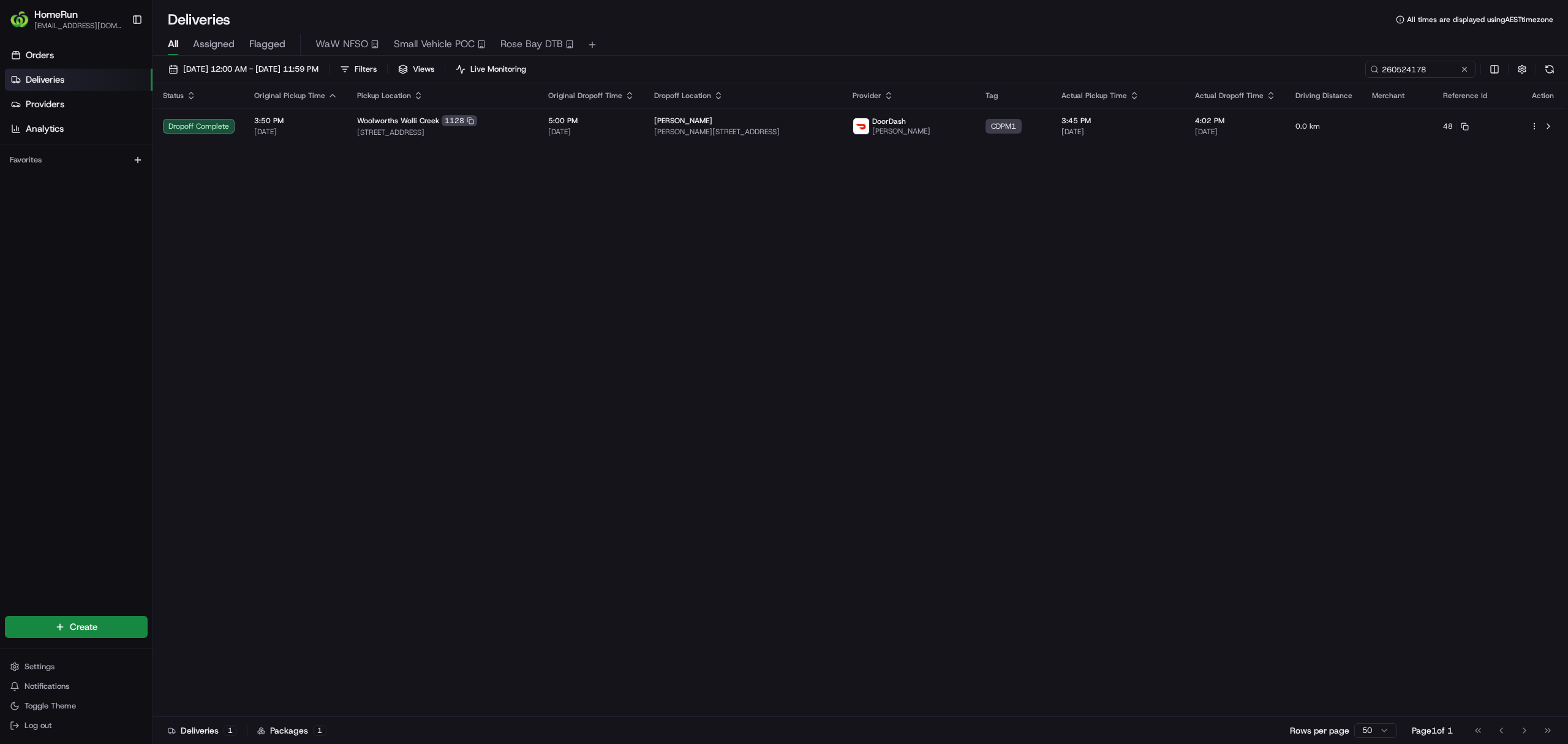 click 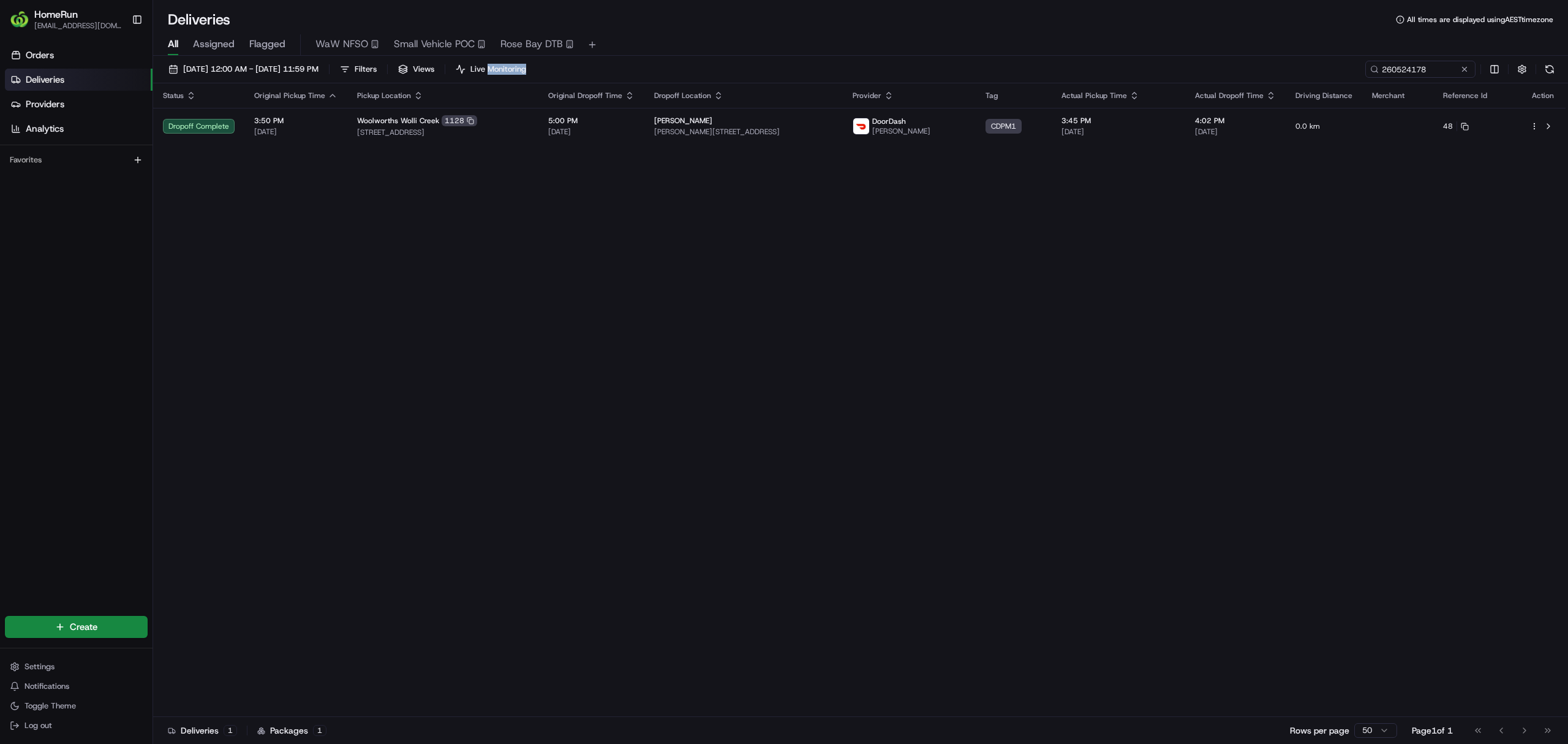 click 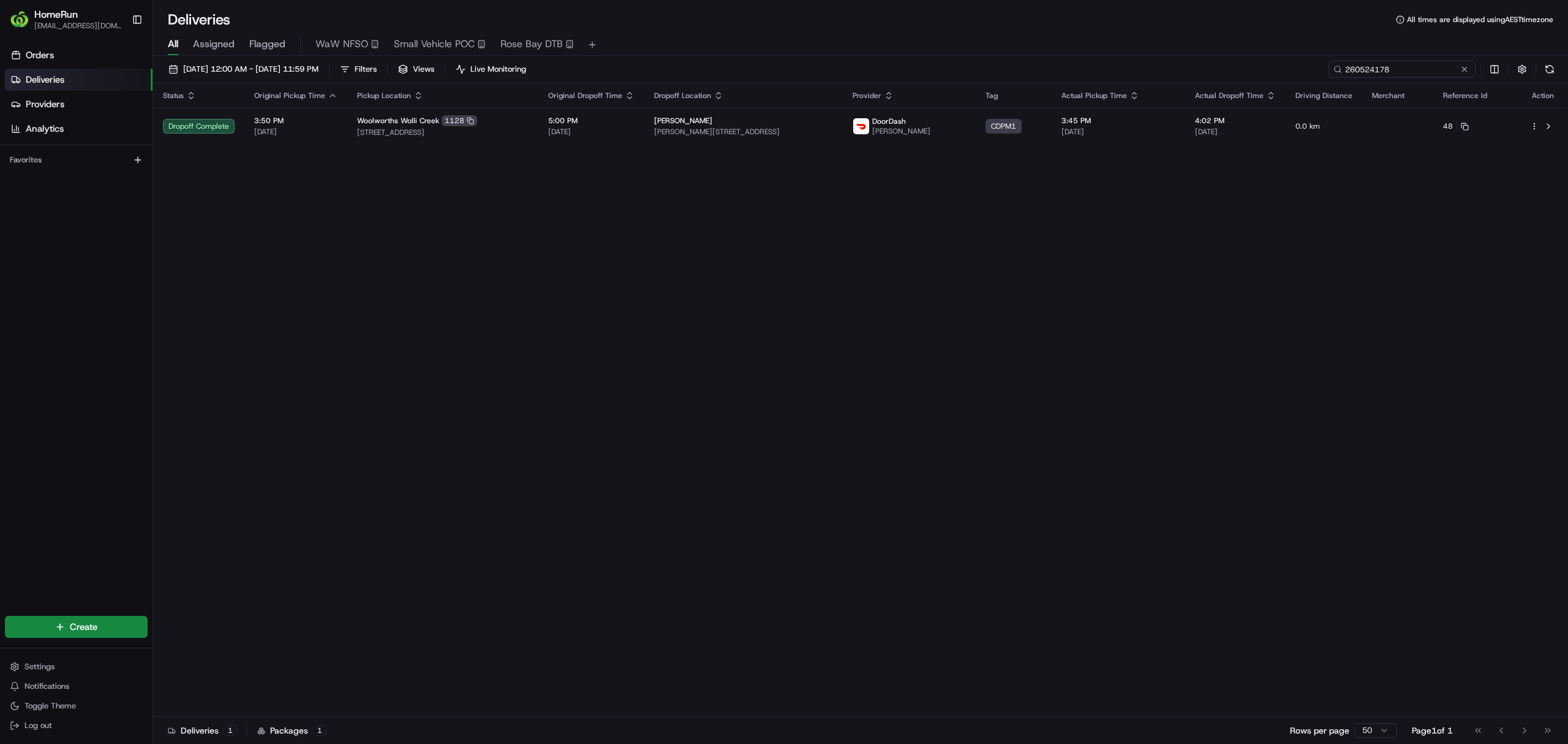 click on "260524178" at bounding box center [1402, 69] 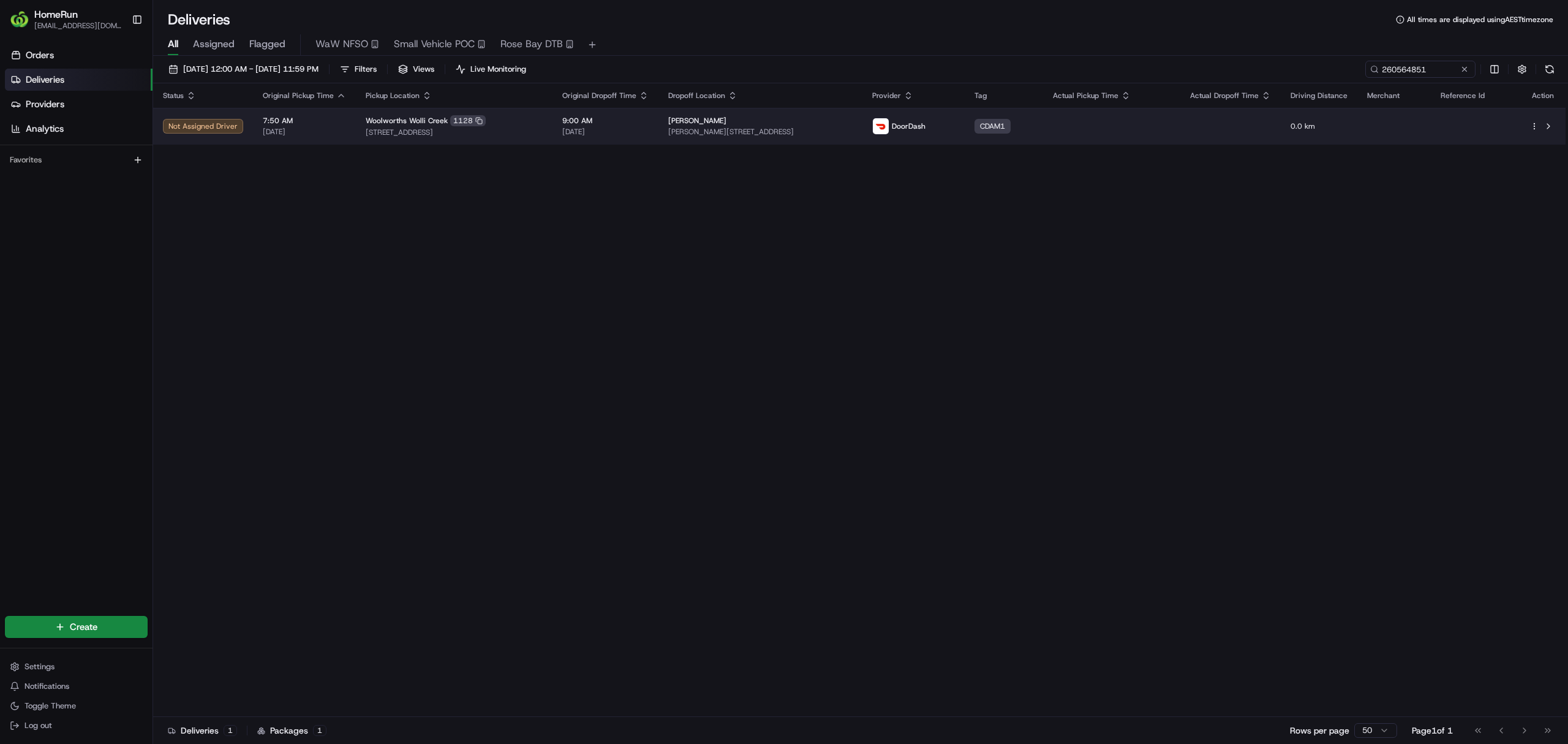click on "78-96 Arncliffe Street, Wolli Creek, NSW 2205, AU" at bounding box center [454, 132] 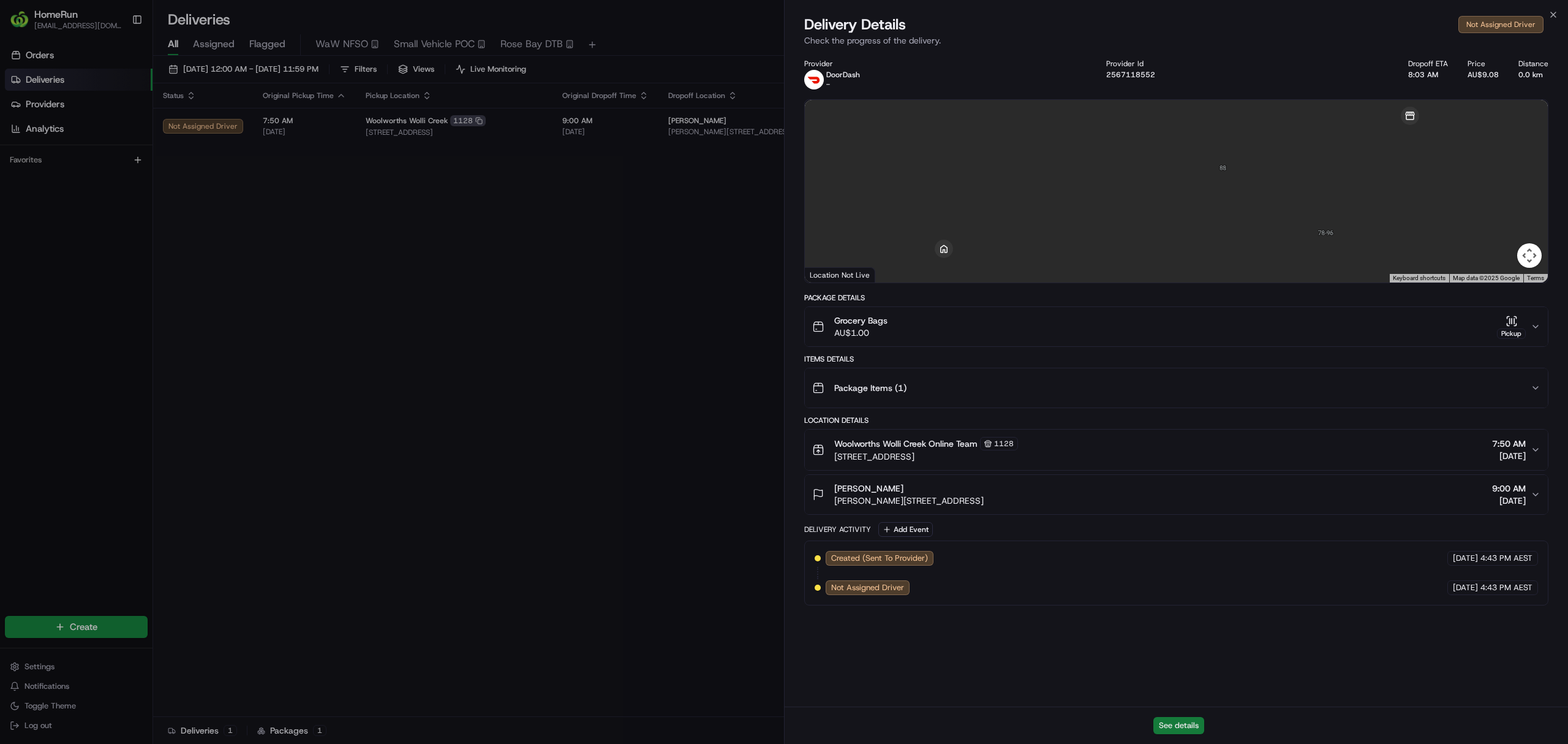click on "See details" at bounding box center [1178, 726] 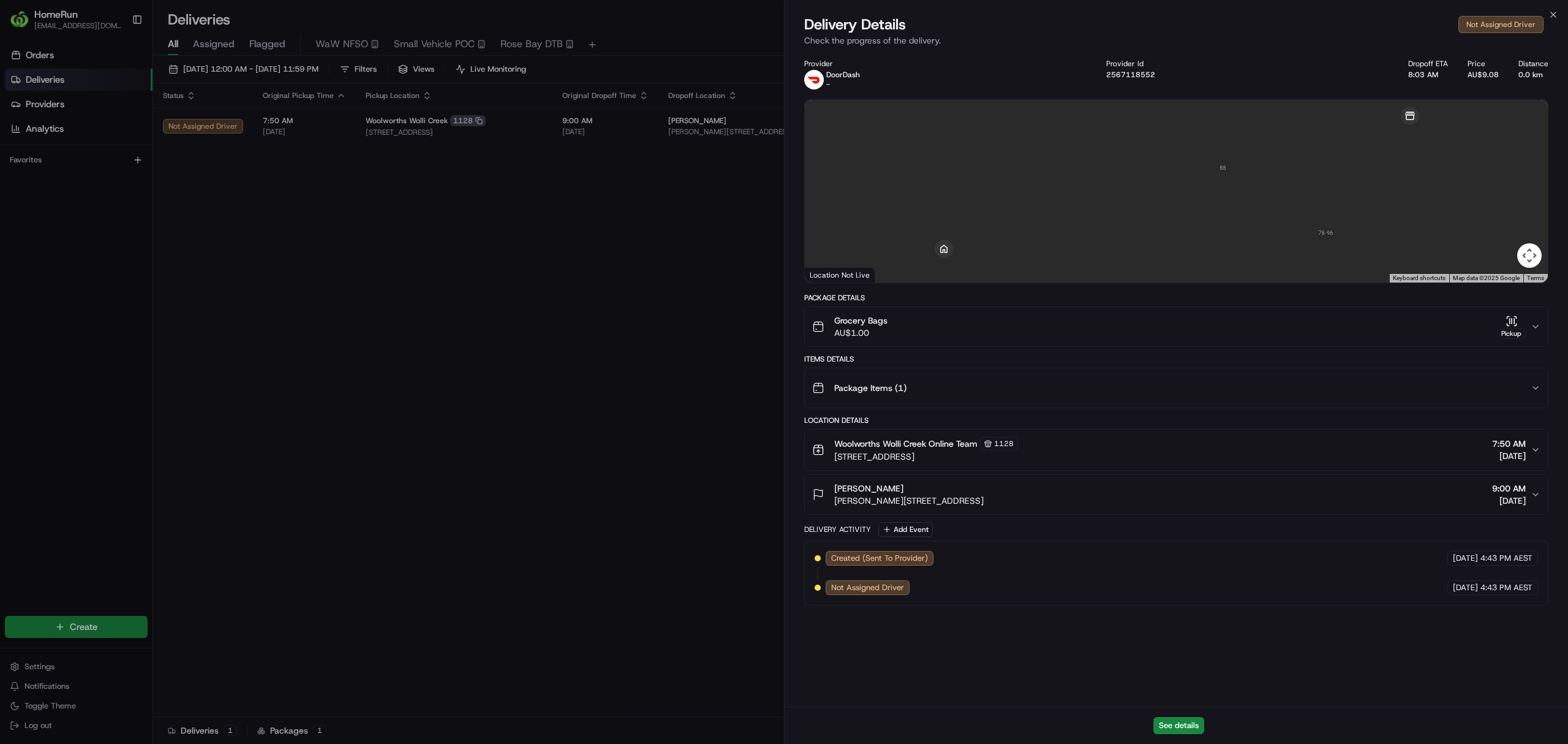 drag, startPoint x: 601, startPoint y: 434, endPoint x: 522, endPoint y: 446, distance: 79.9062 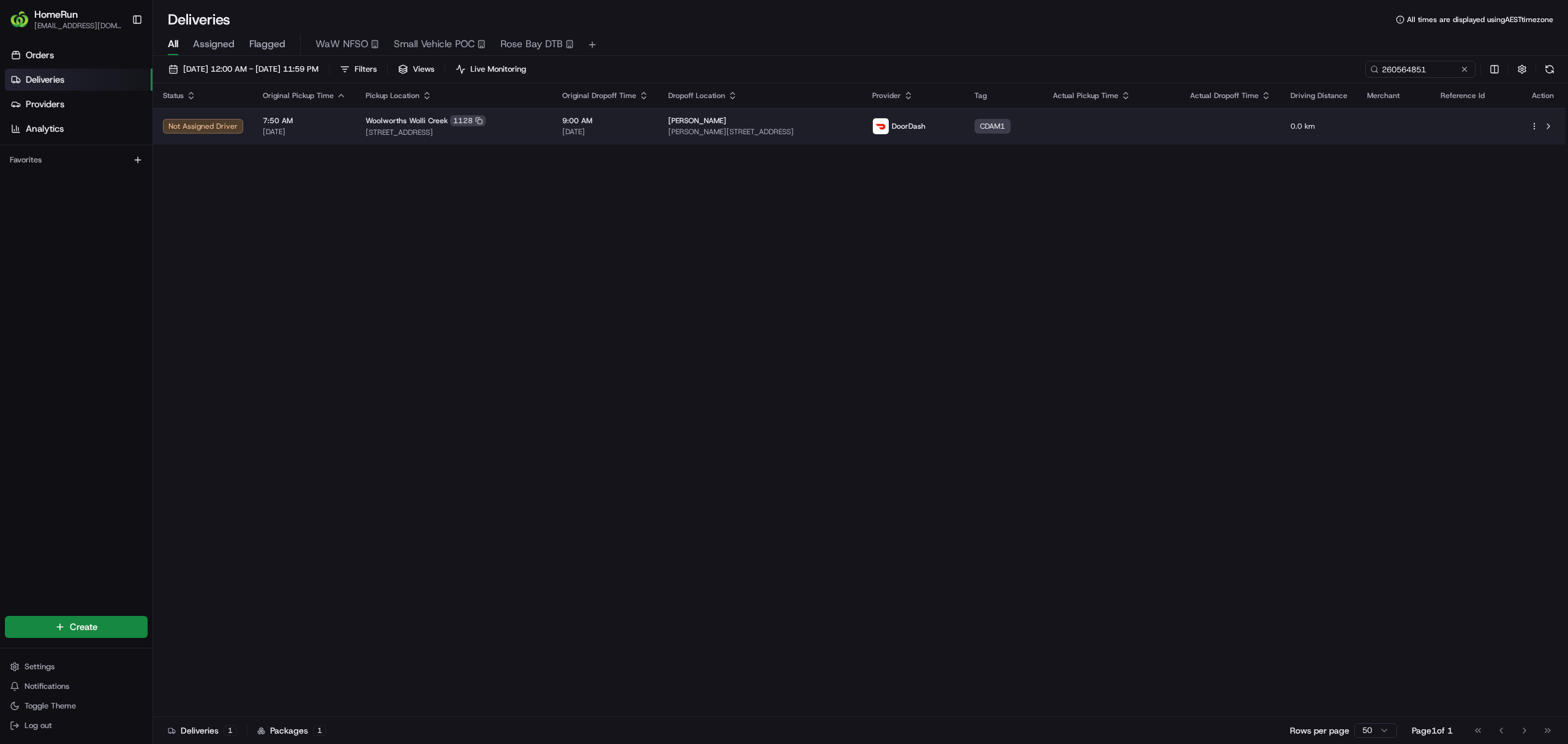 click at bounding box center [1394, 126] 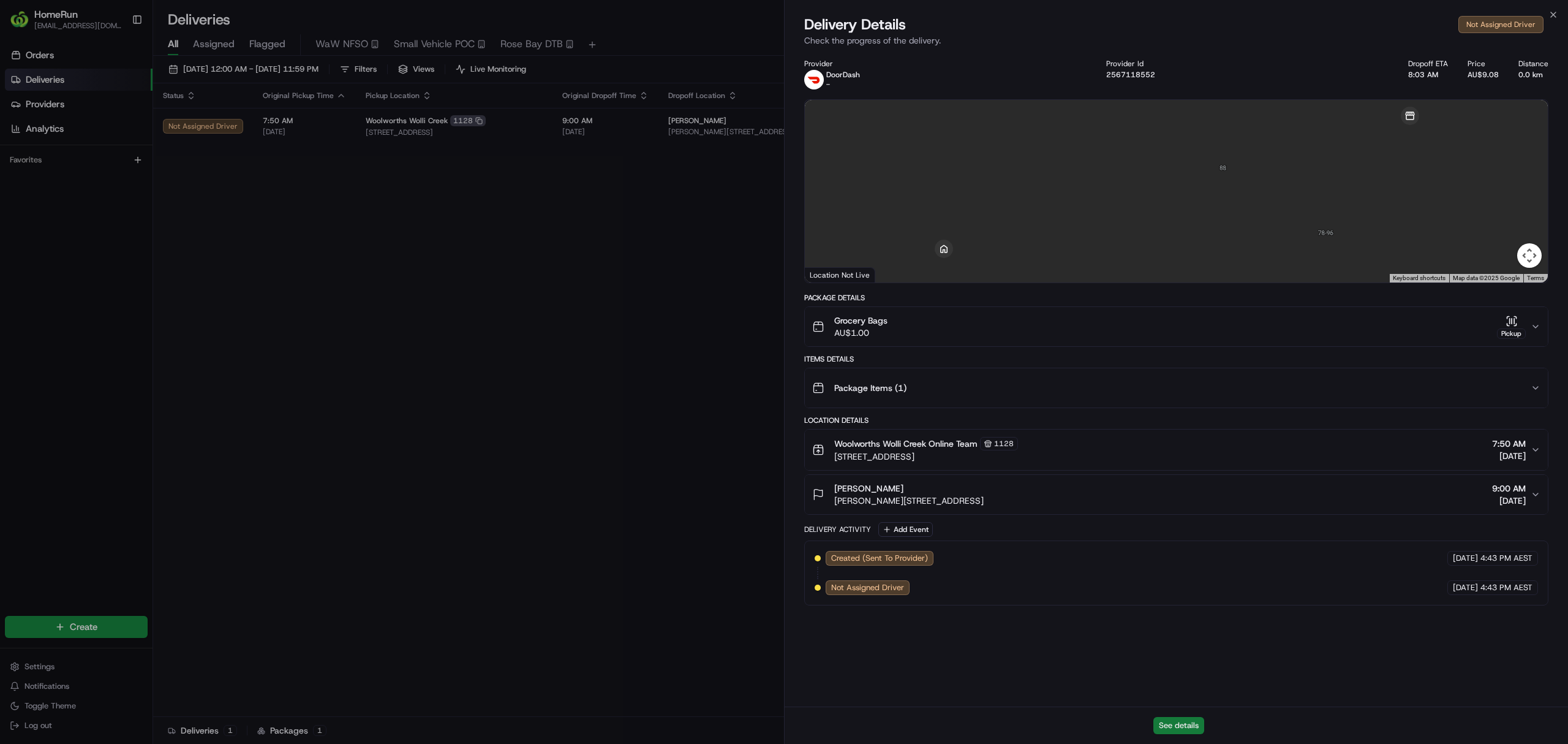 click on "See details" at bounding box center [1178, 726] 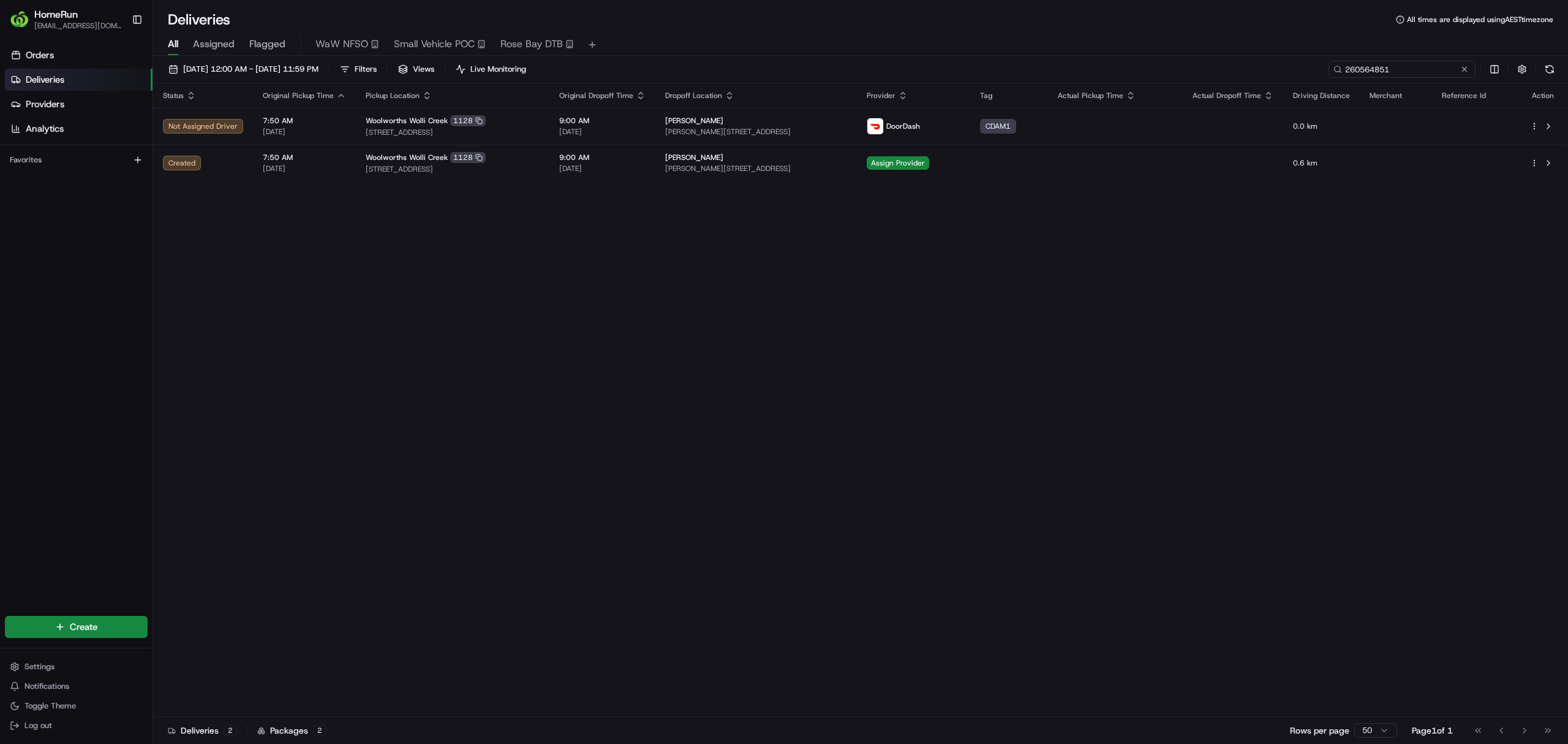 click on "260564851" at bounding box center [1402, 69] 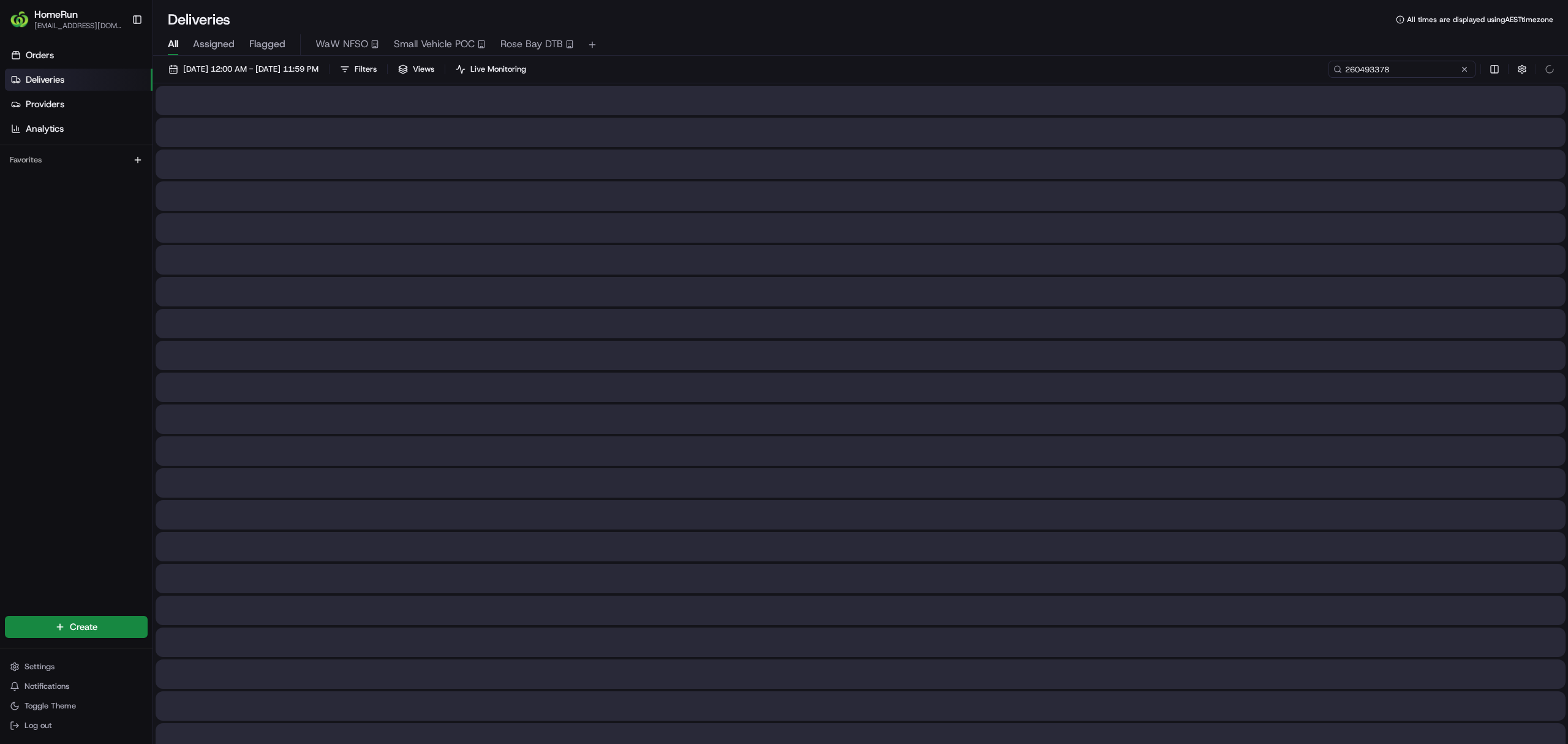 type on "260493378" 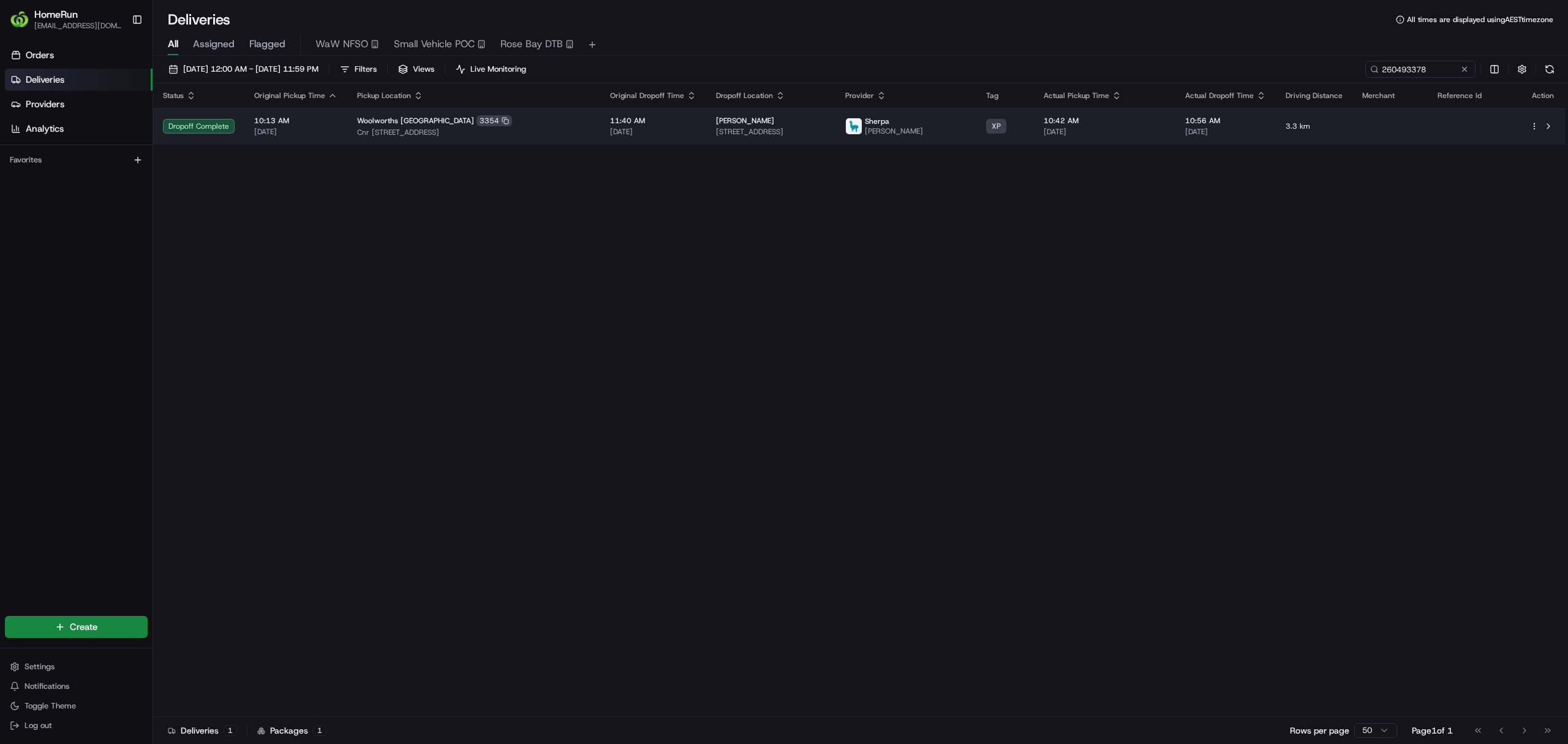 click on "[PERSON_NAME]" at bounding box center (745, 121) 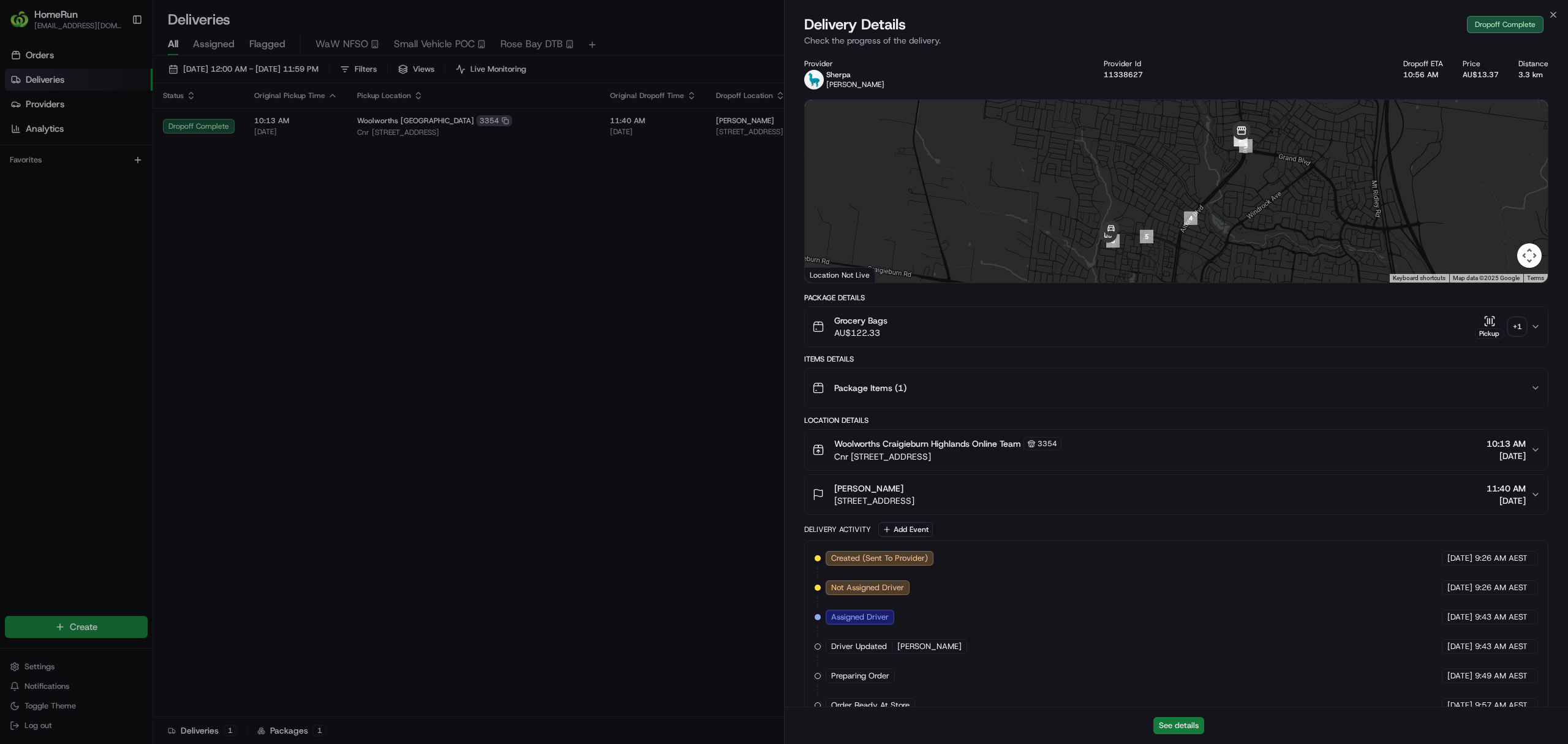 click on "See details" at bounding box center (1178, 726) 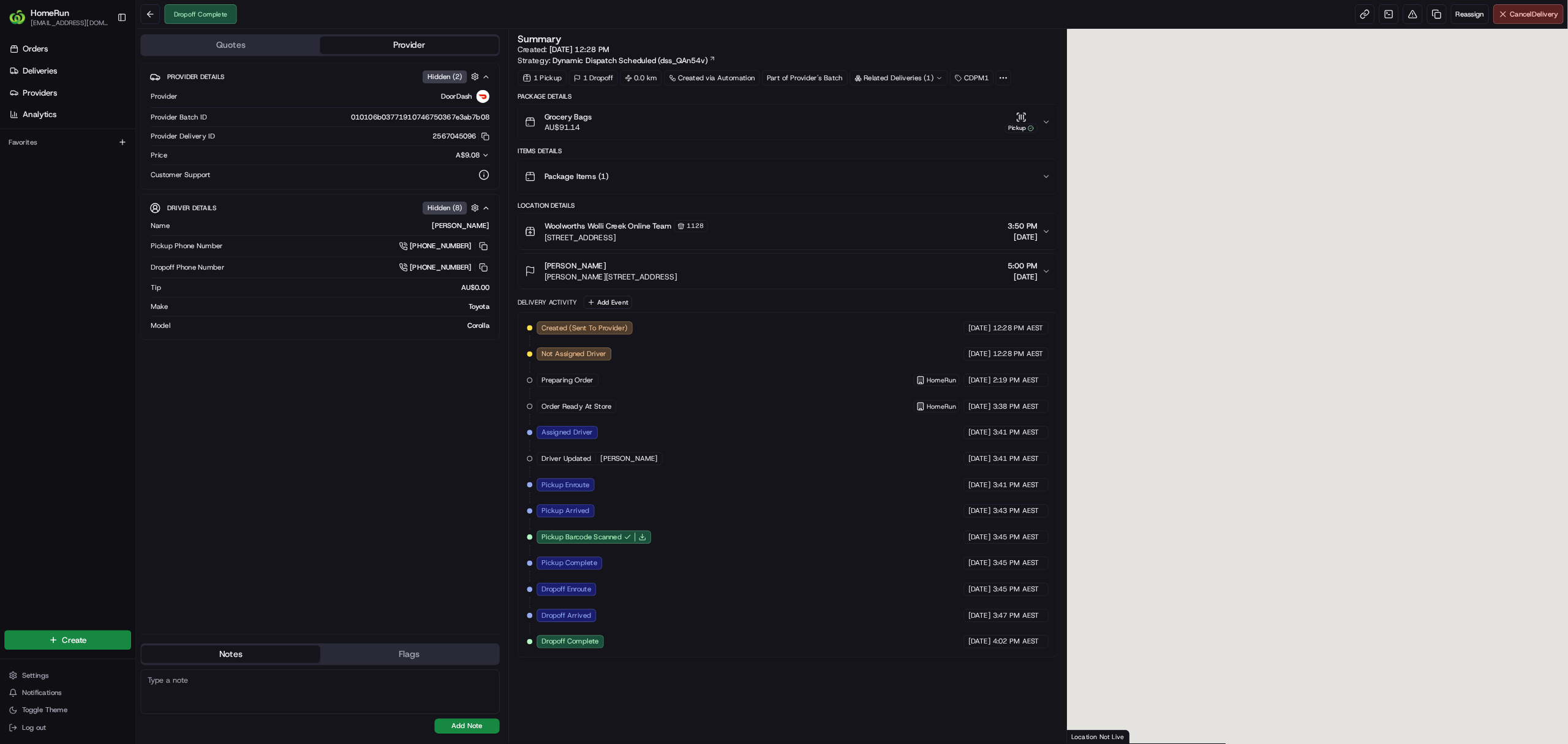 scroll, scrollTop: 0, scrollLeft: 0, axis: both 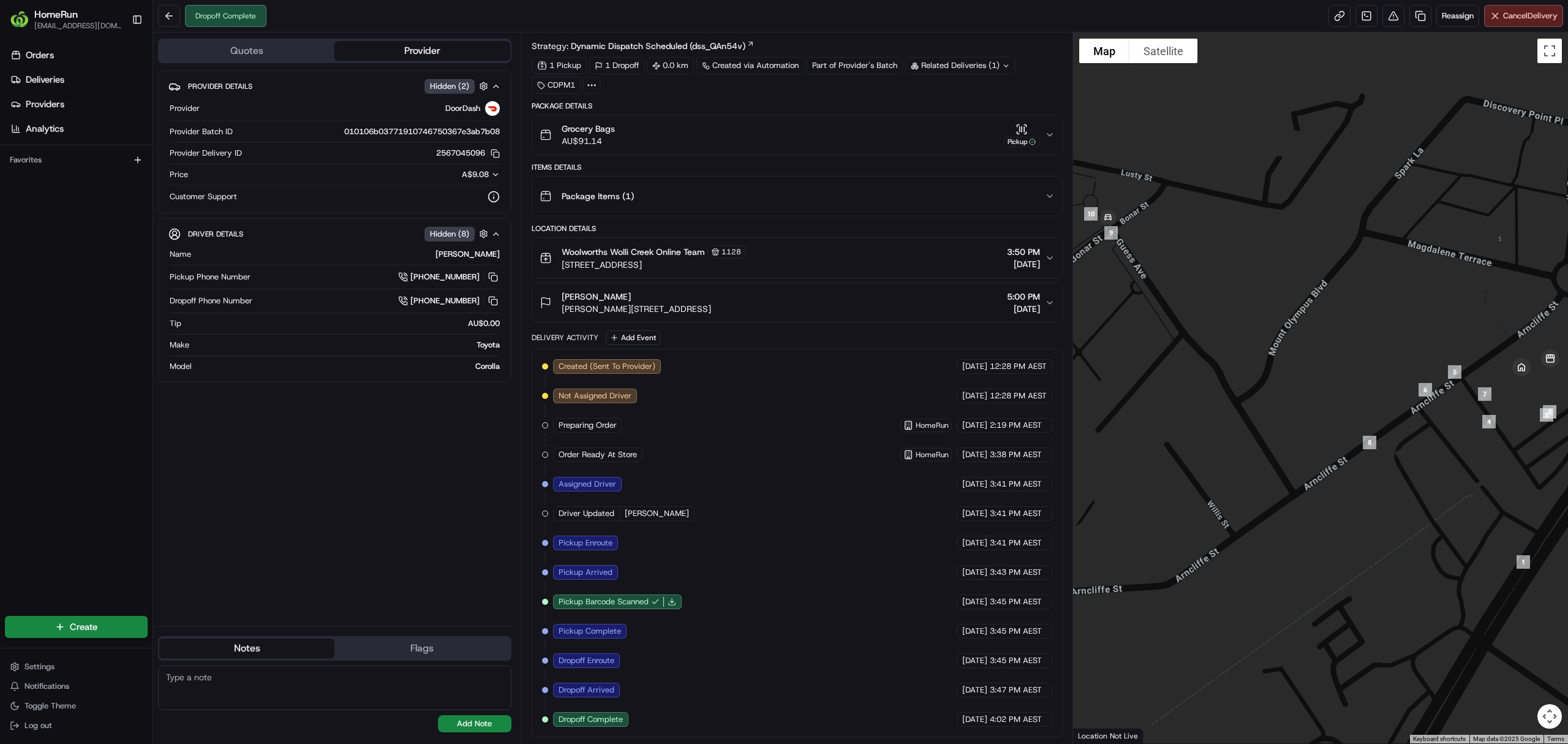 click on "4:02 PM AEST" at bounding box center (1016, 719) 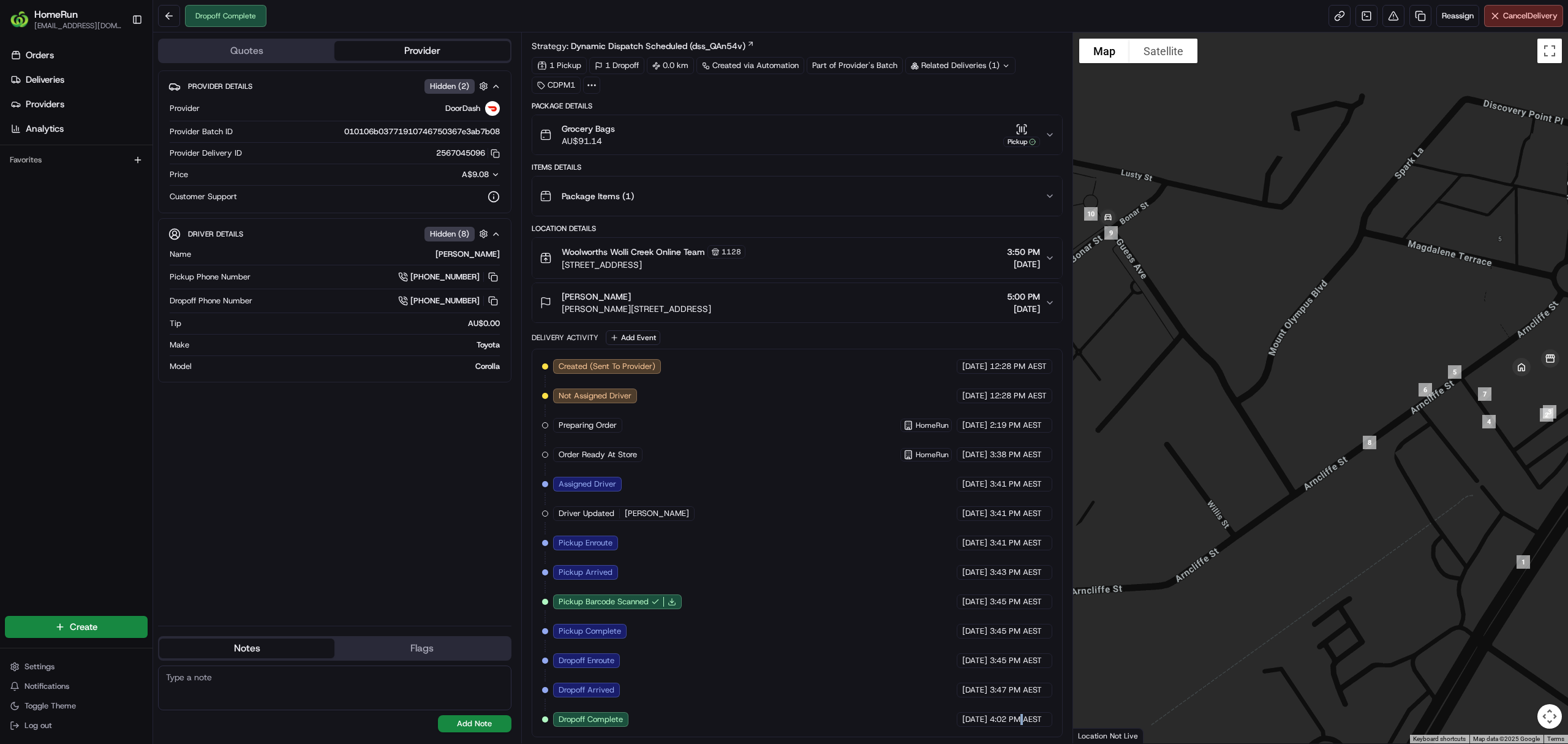 click on "4:02 PM AEST" at bounding box center (1016, 719) 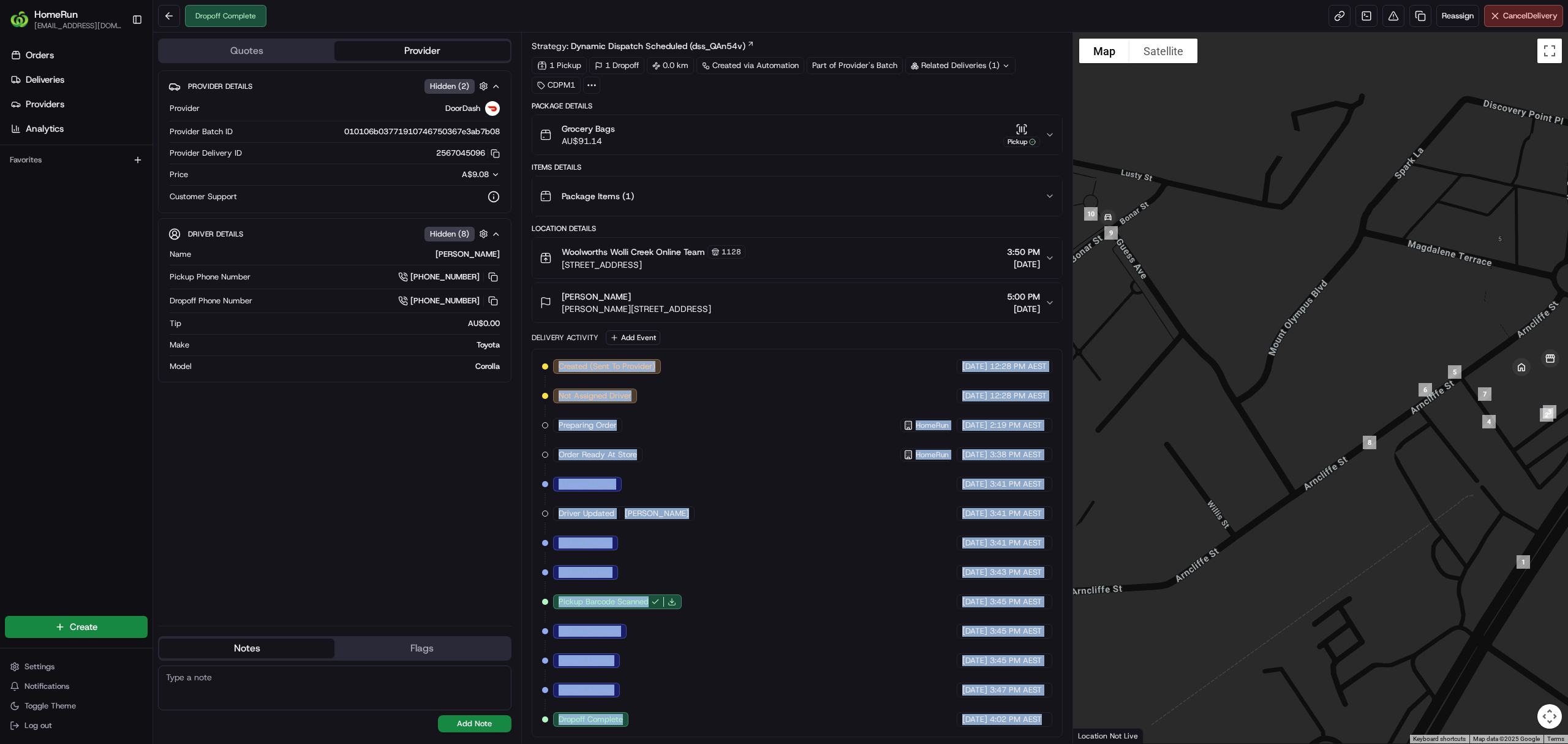 drag, startPoint x: 1017, startPoint y: 723, endPoint x: 562, endPoint y: 349, distance: 588.98302 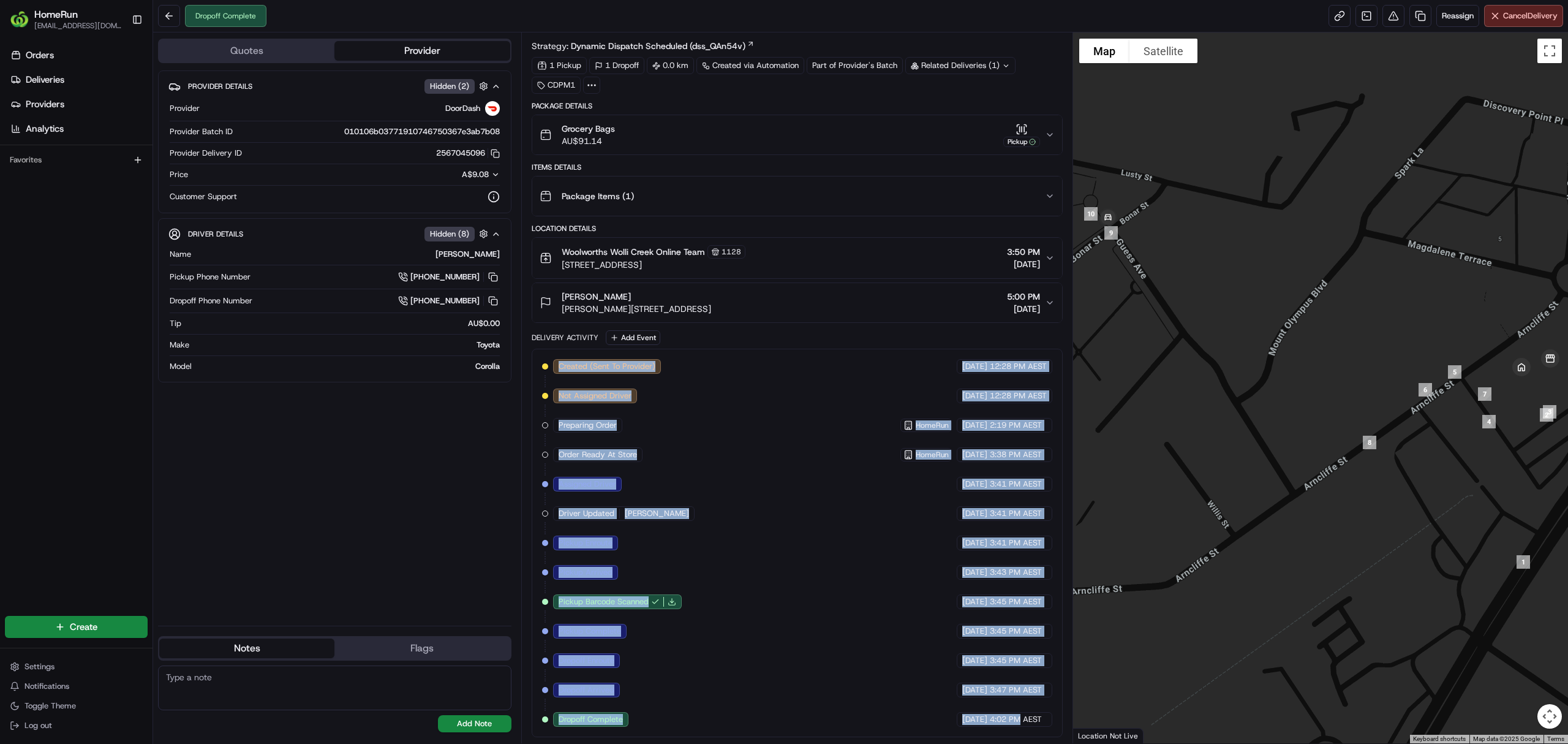drag, startPoint x: 562, startPoint y: 349, endPoint x: 1008, endPoint y: 716, distance: 577.58549 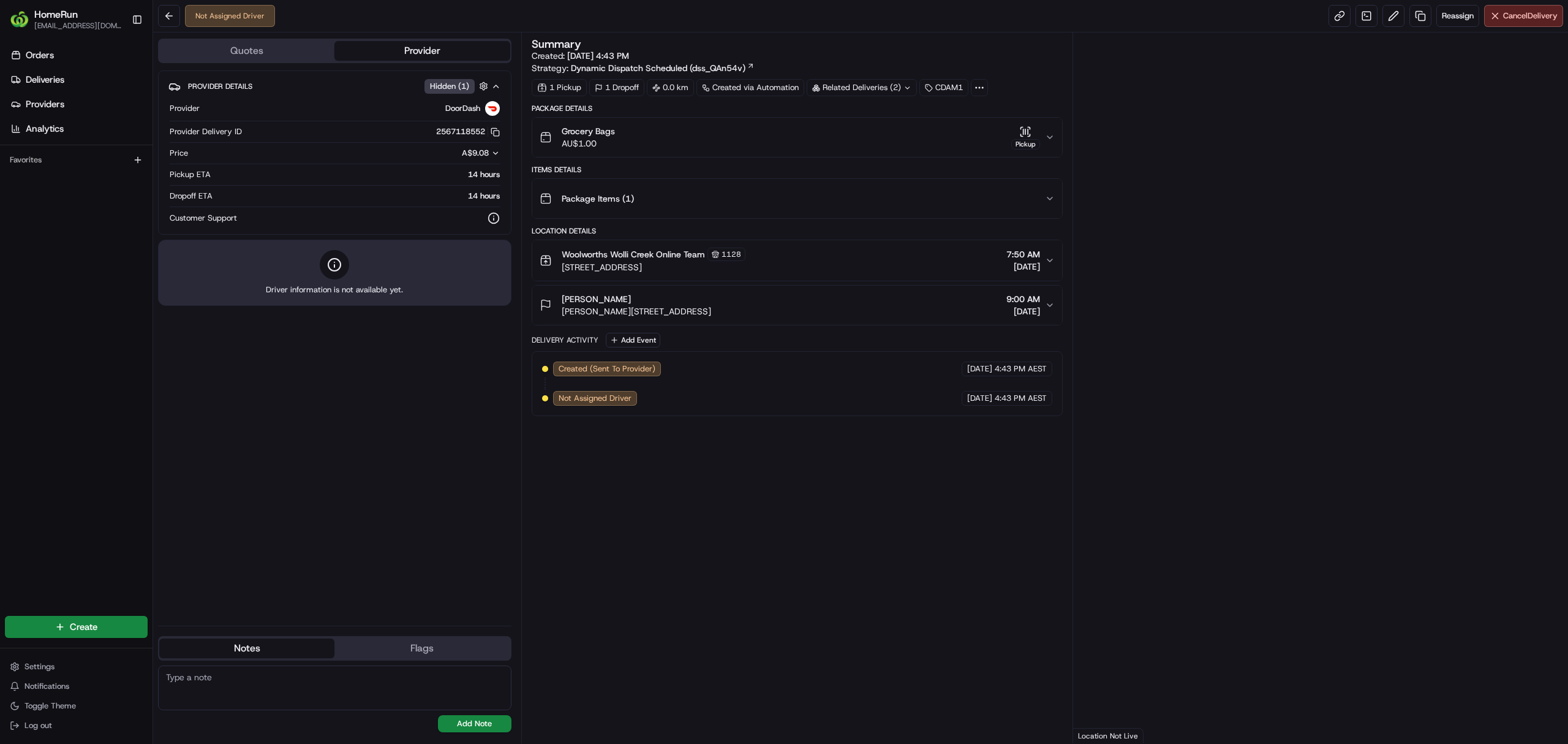 scroll, scrollTop: 0, scrollLeft: 0, axis: both 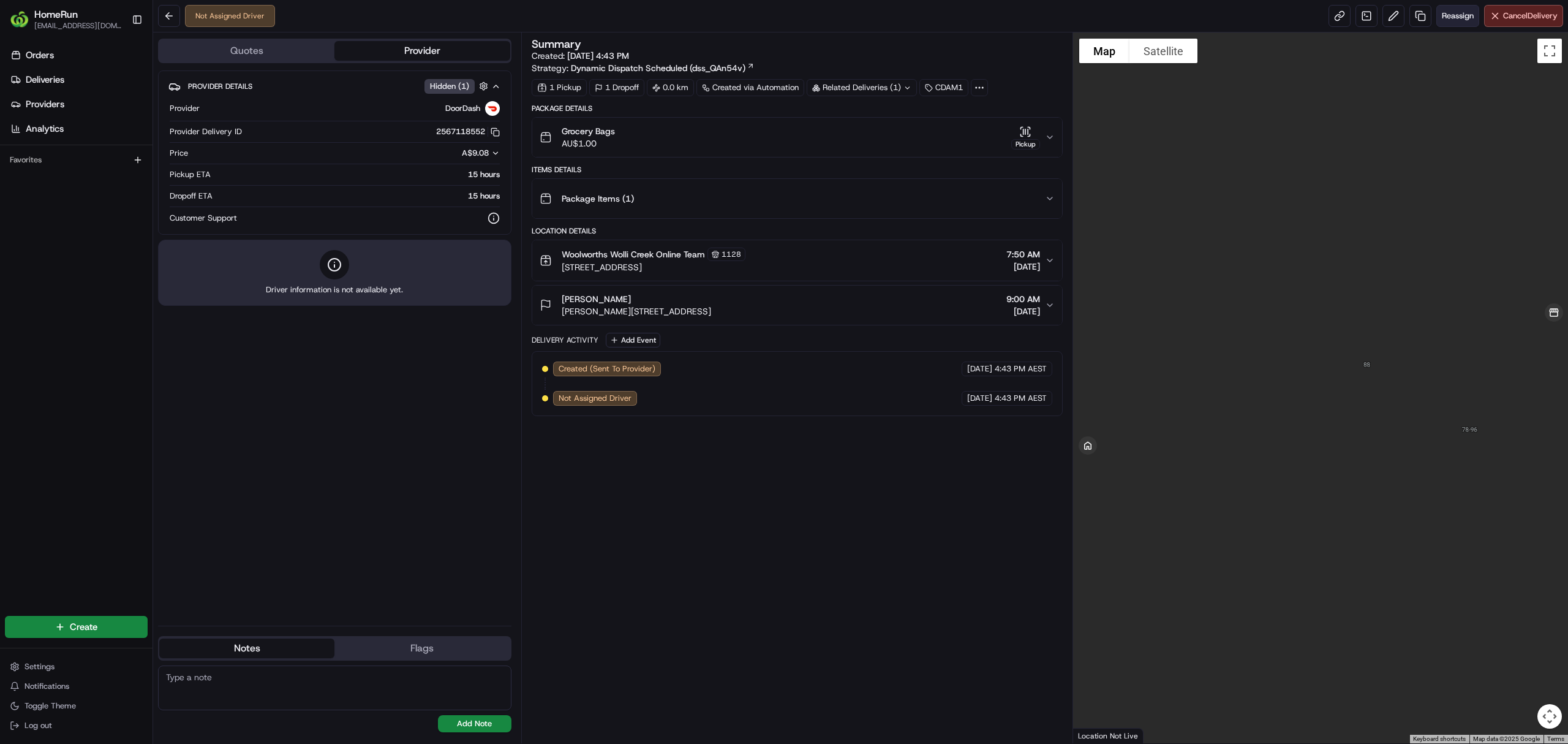 click on "Reassign" at bounding box center [1458, 16] 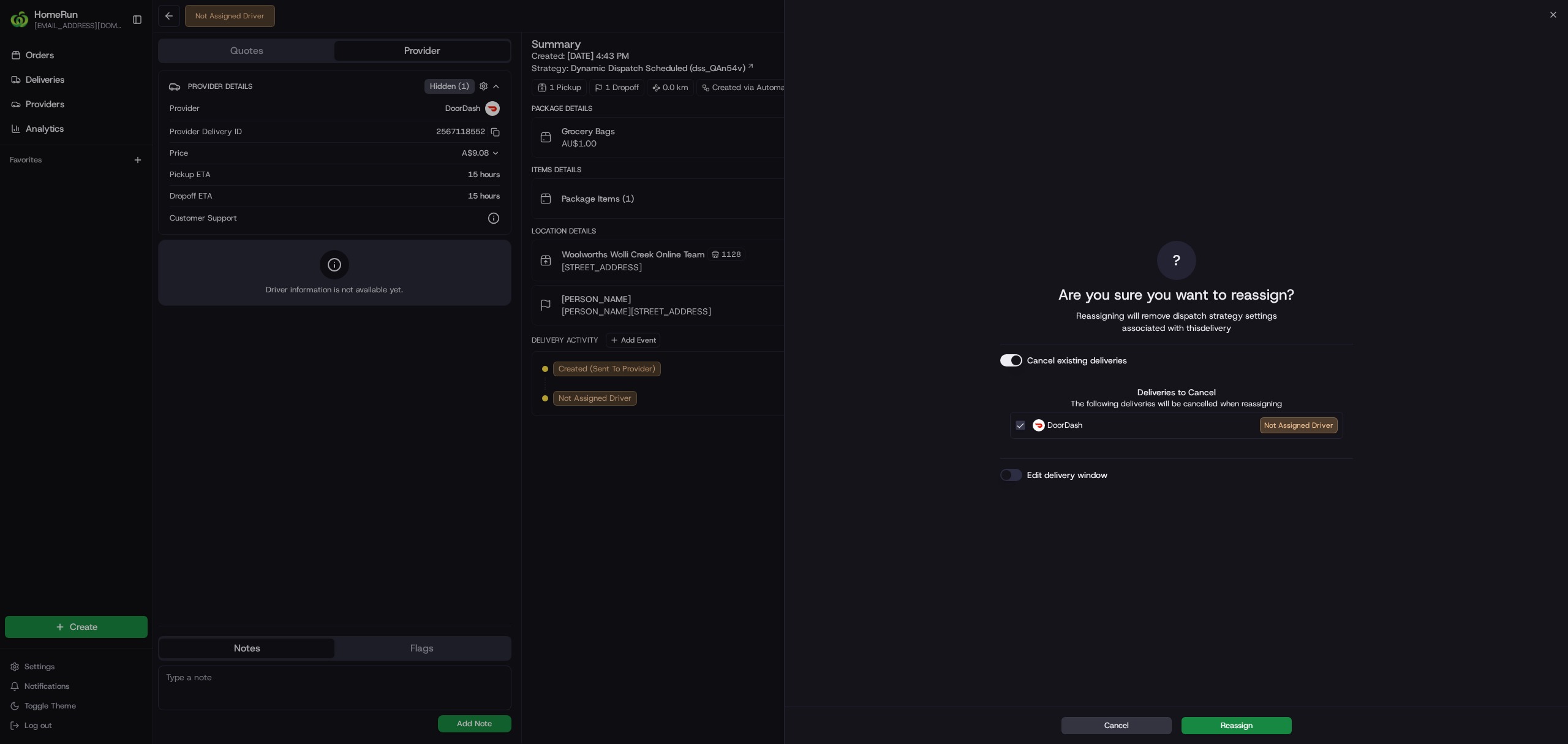 click on "Cancel" at bounding box center (1117, 726) 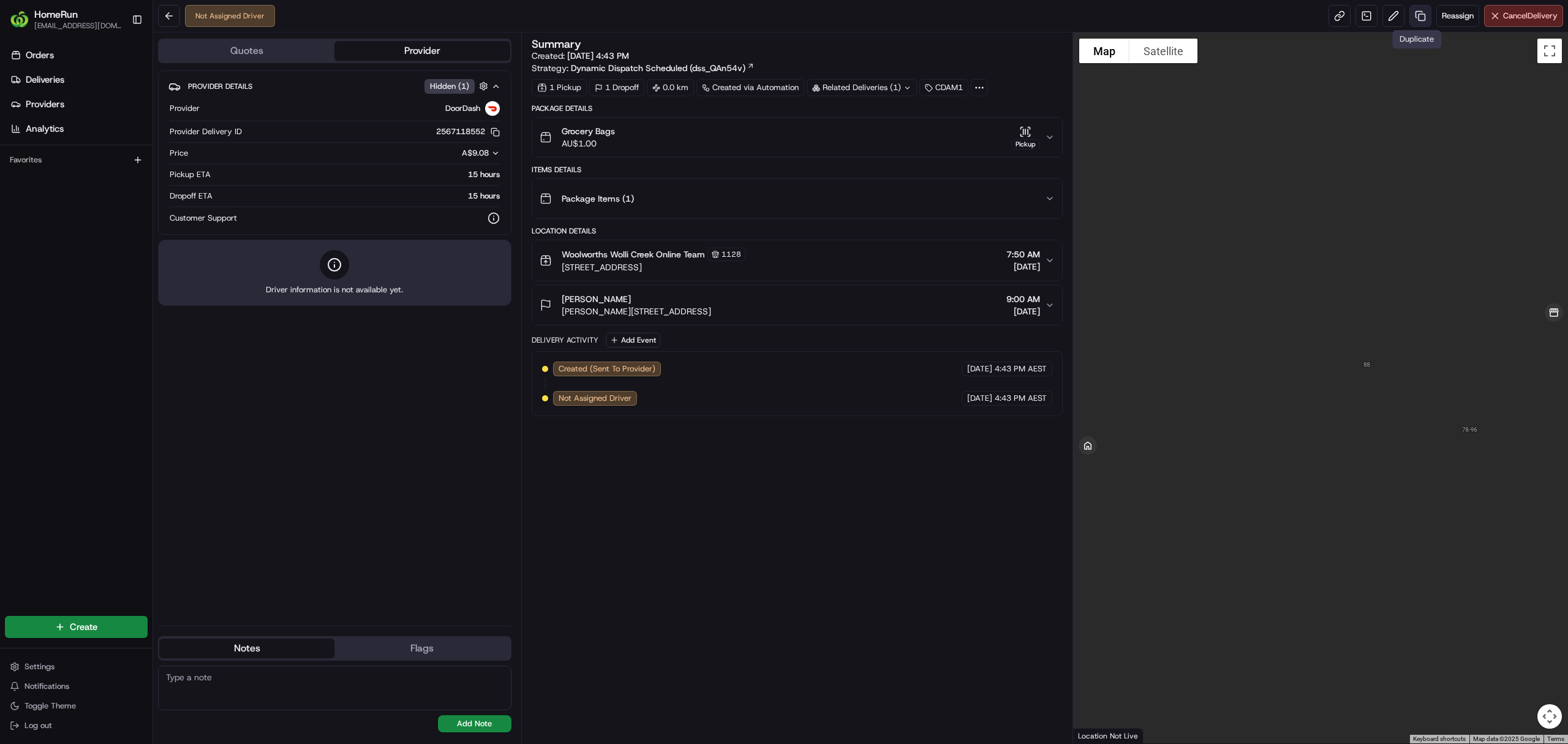 click at bounding box center [1420, 16] 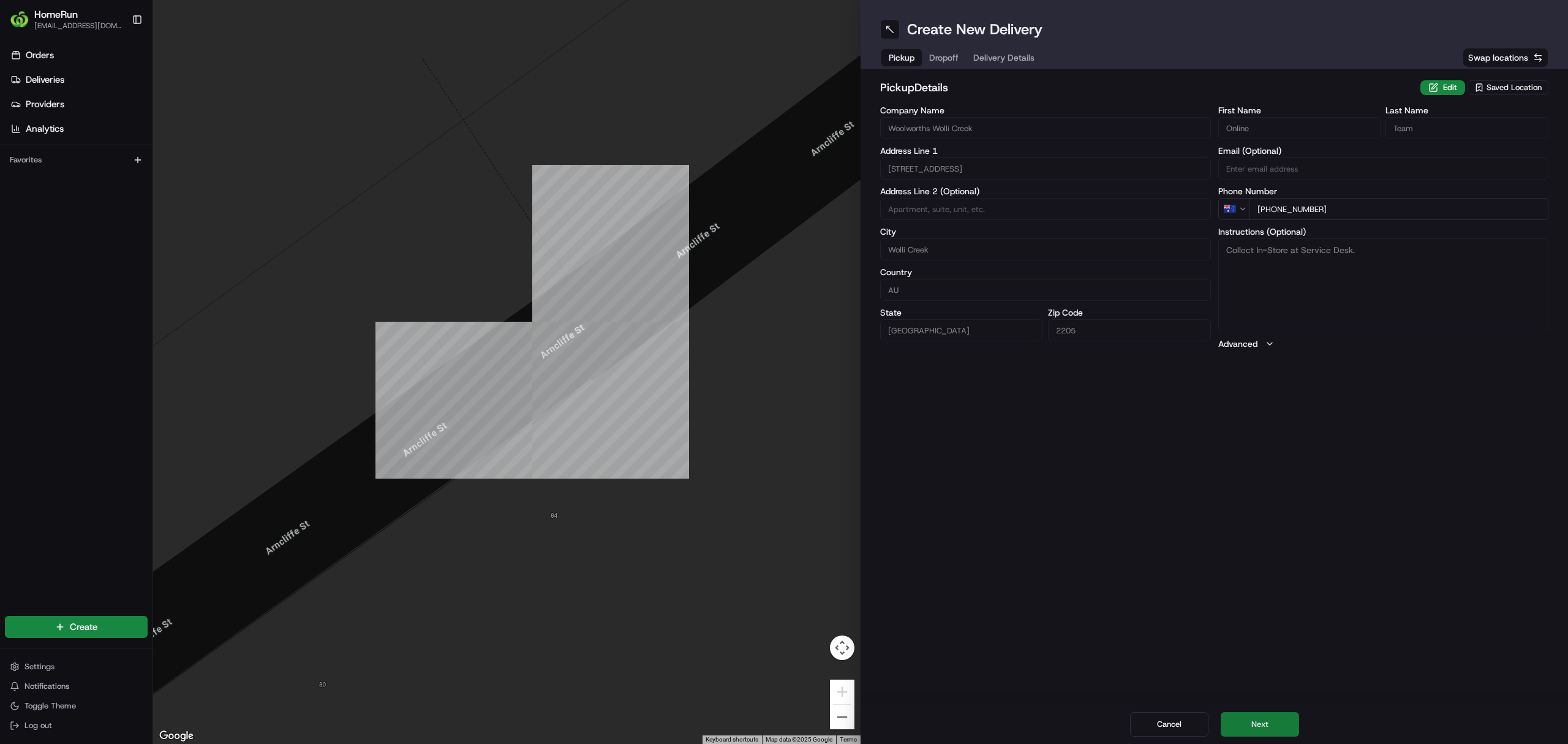 click on "Next" at bounding box center [1260, 724] 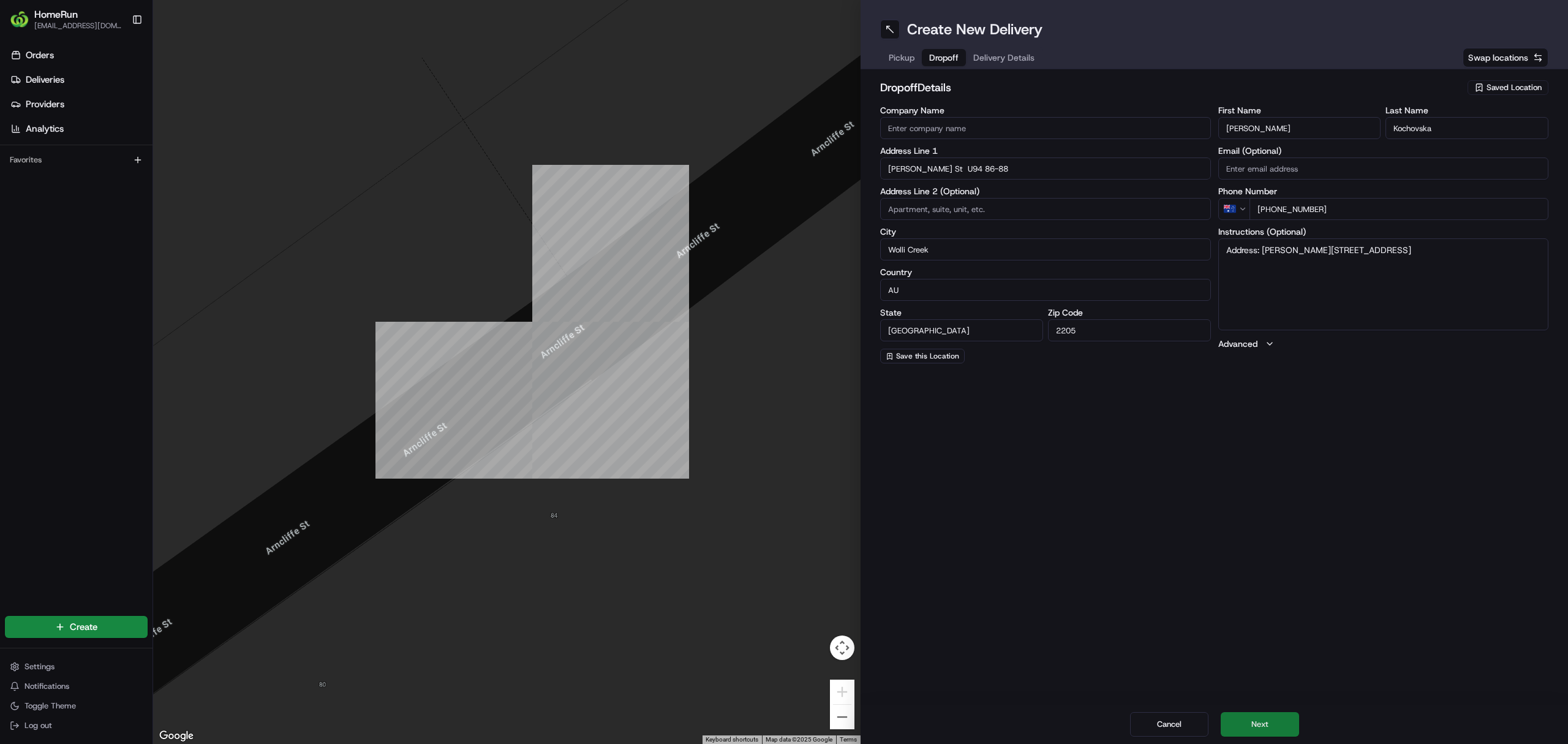 click on "Next" at bounding box center (1260, 724) 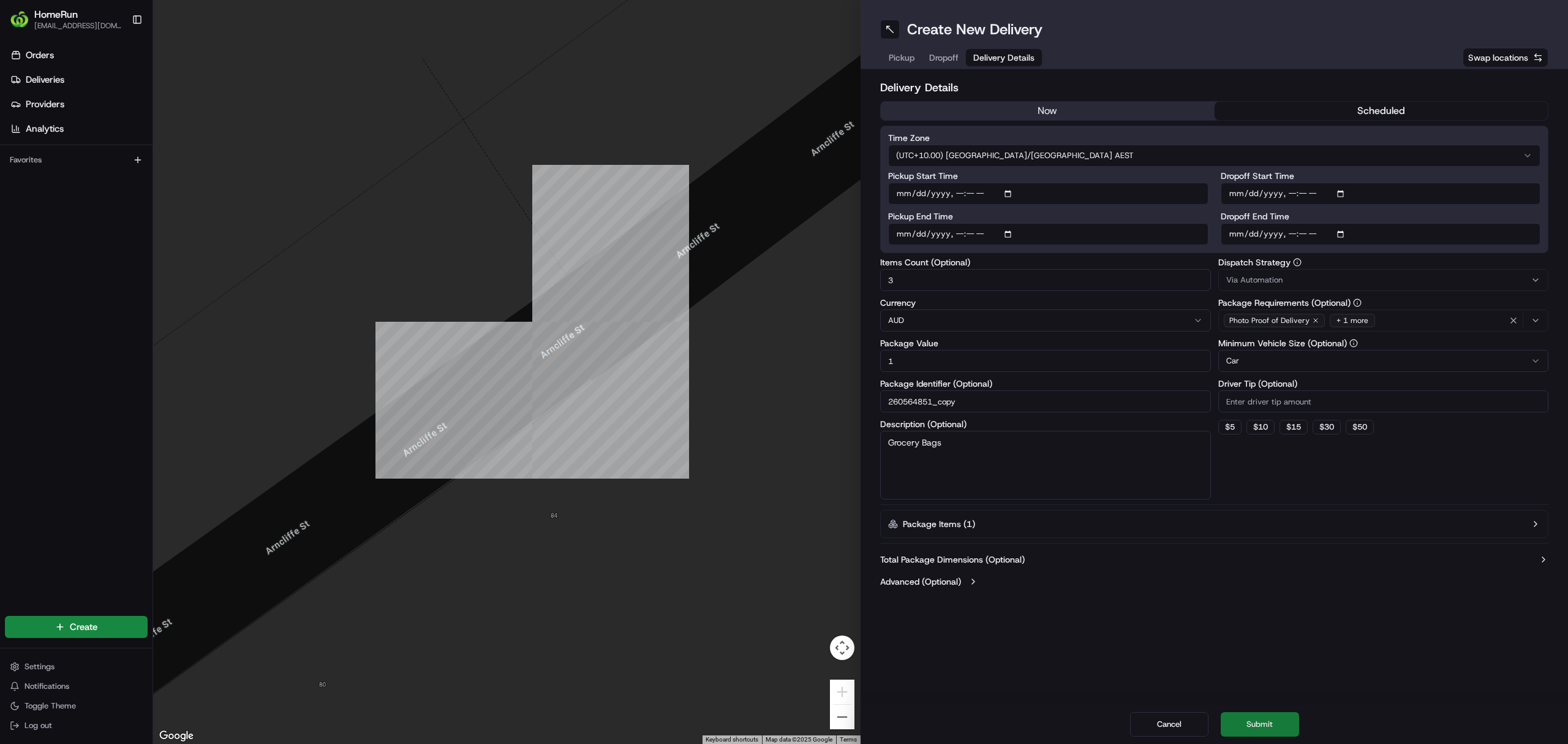 click on "Submit" at bounding box center (1260, 724) 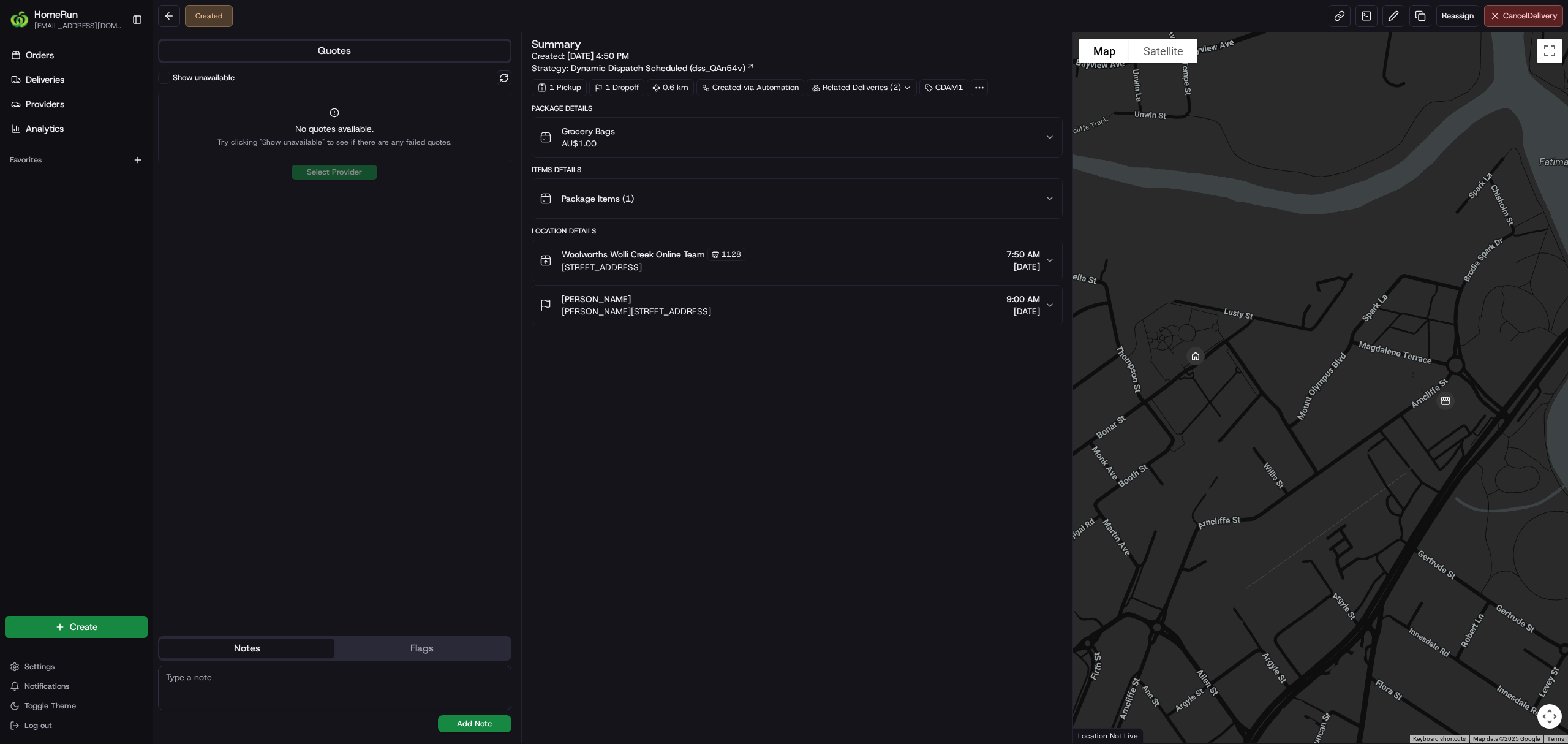 drag, startPoint x: 432, startPoint y: 268, endPoint x: 386, endPoint y: 297, distance: 54.3783 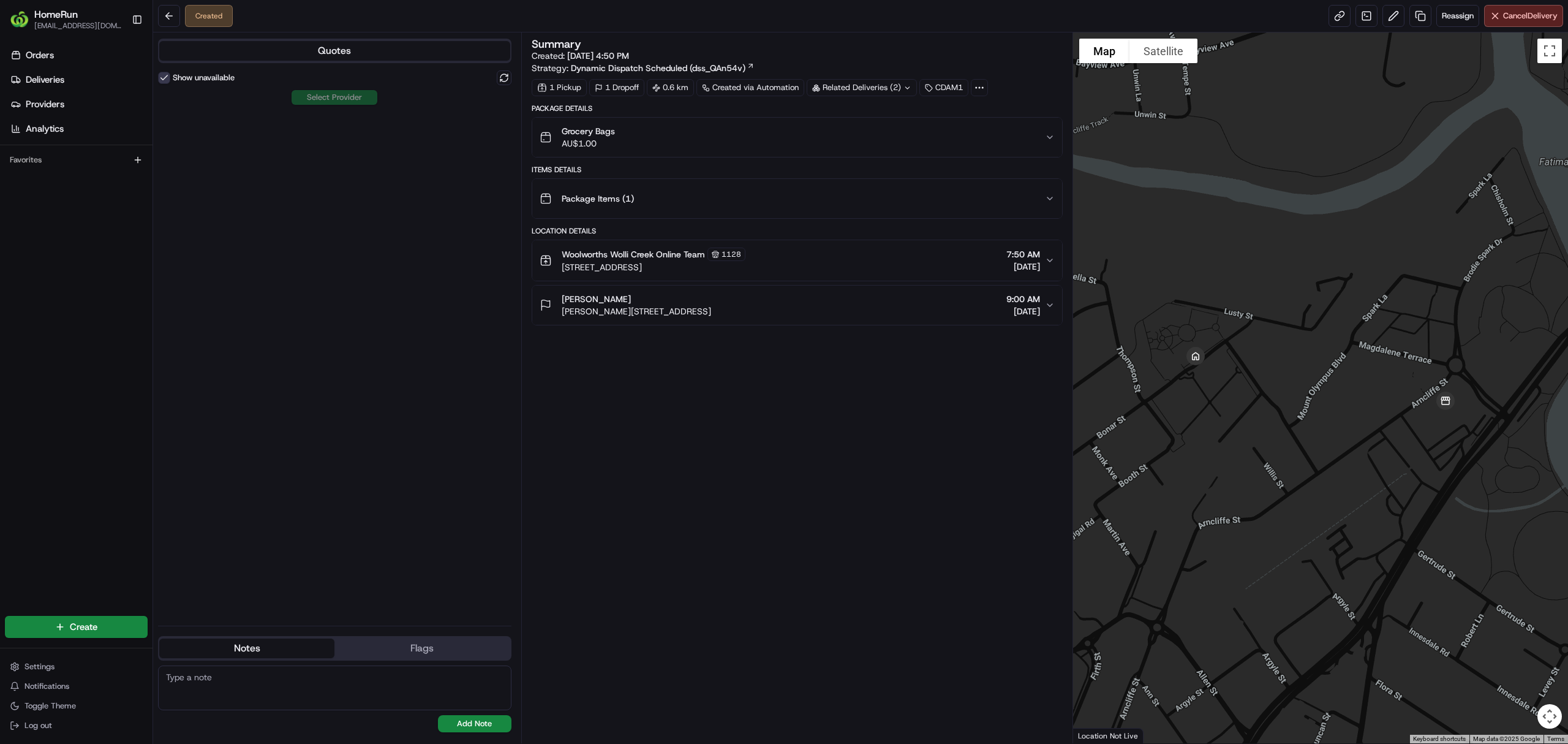 drag, startPoint x: 239, startPoint y: 120, endPoint x: 229, endPoint y: 120, distance: 10 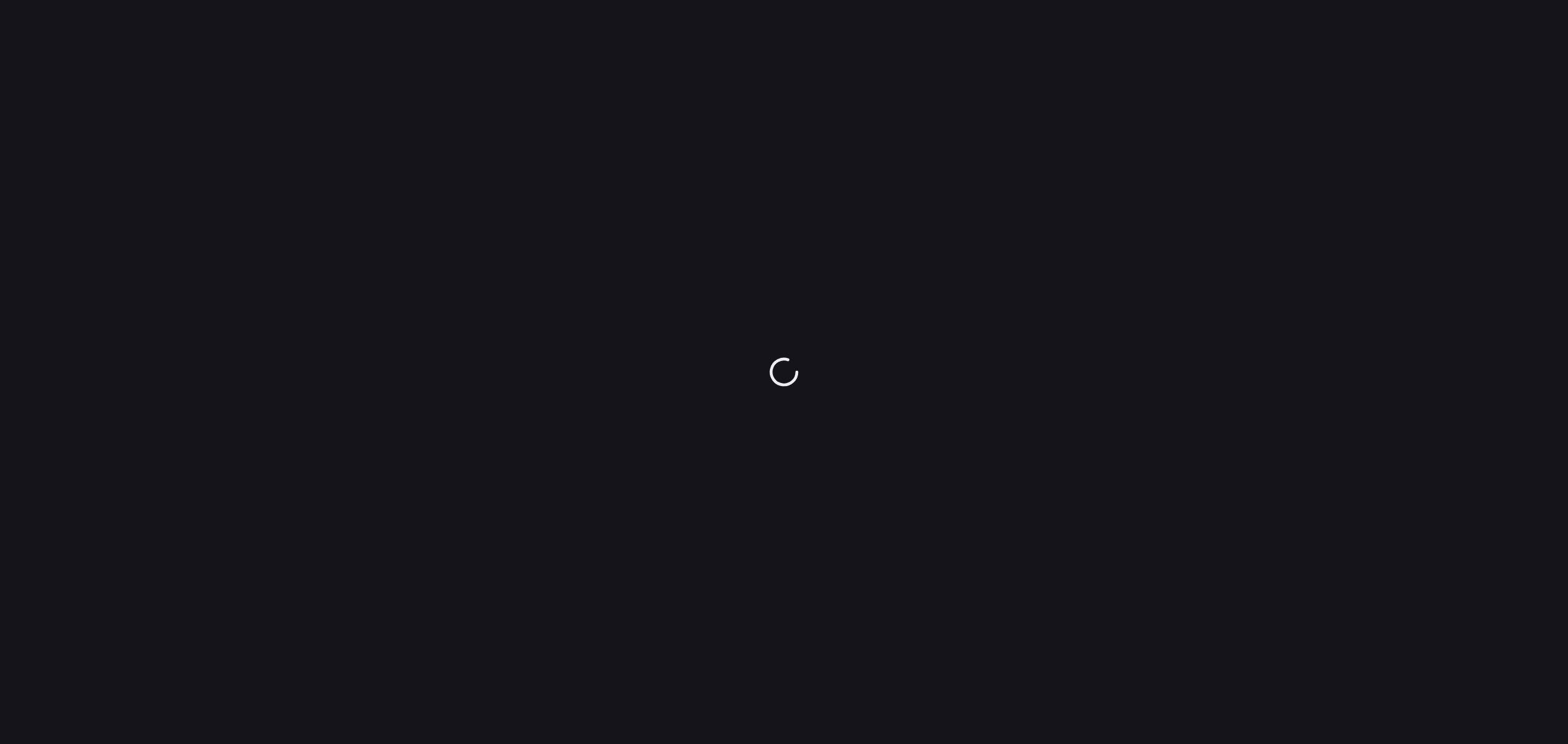 scroll, scrollTop: 0, scrollLeft: 0, axis: both 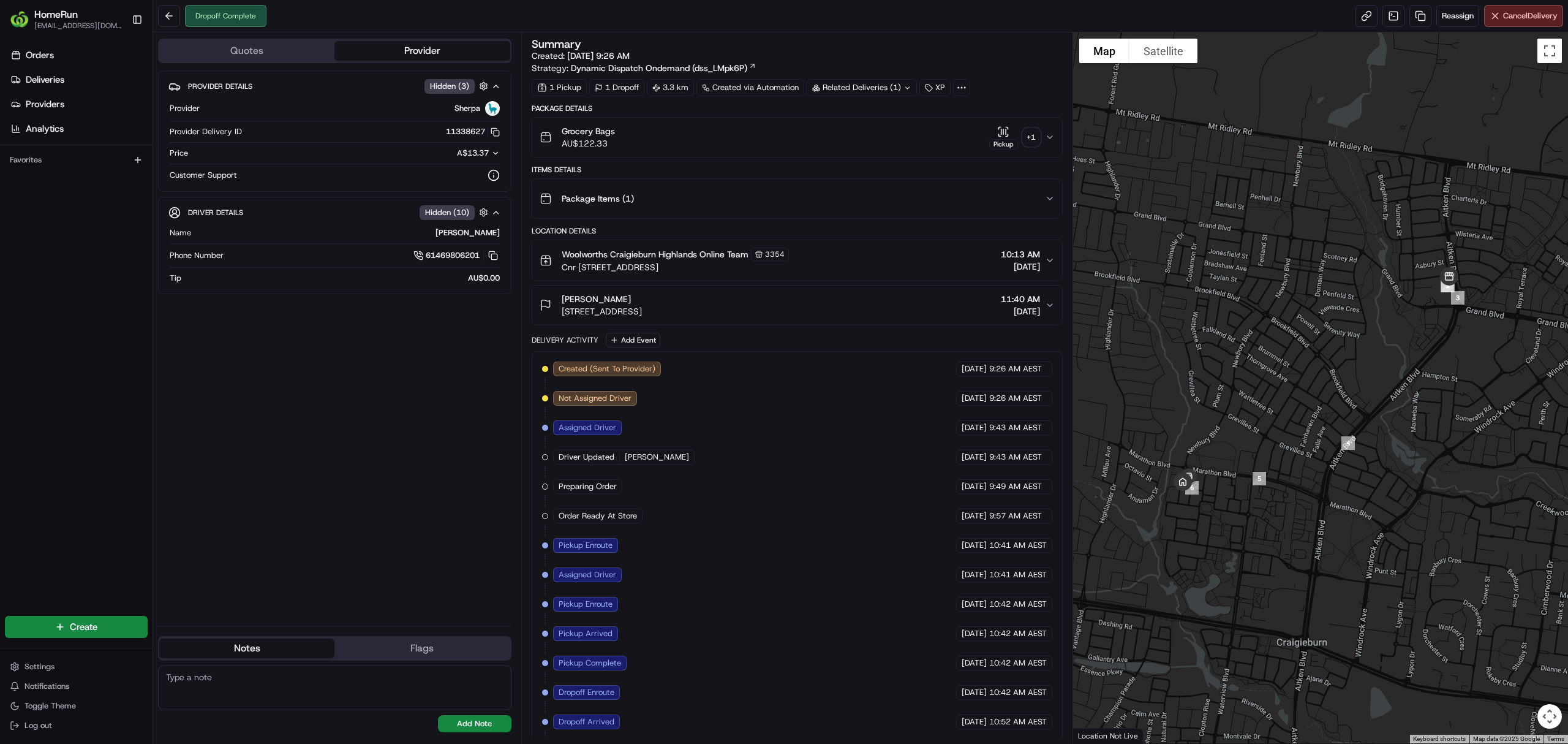click on "+ 1" at bounding box center [1031, 137] 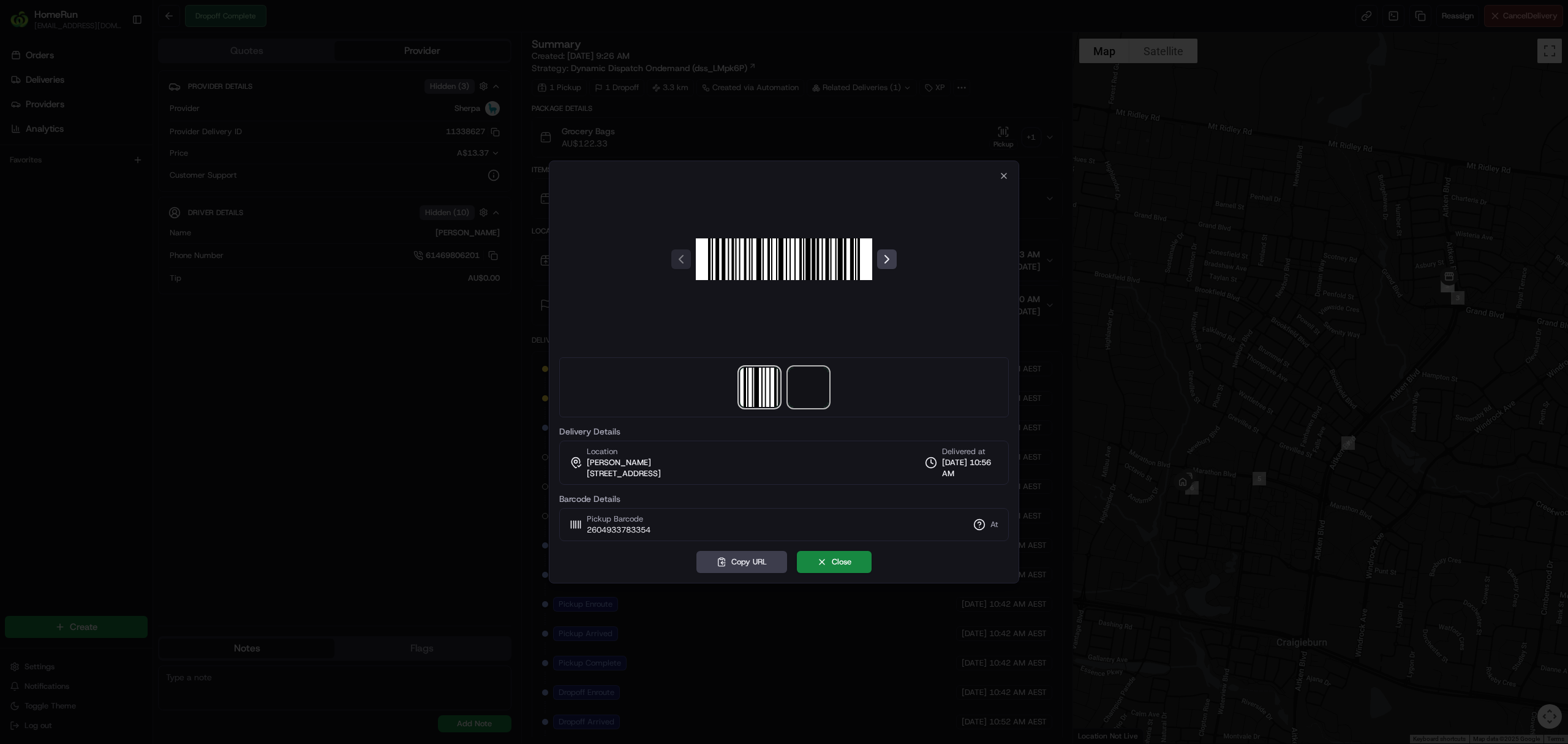 click at bounding box center (809, 387) 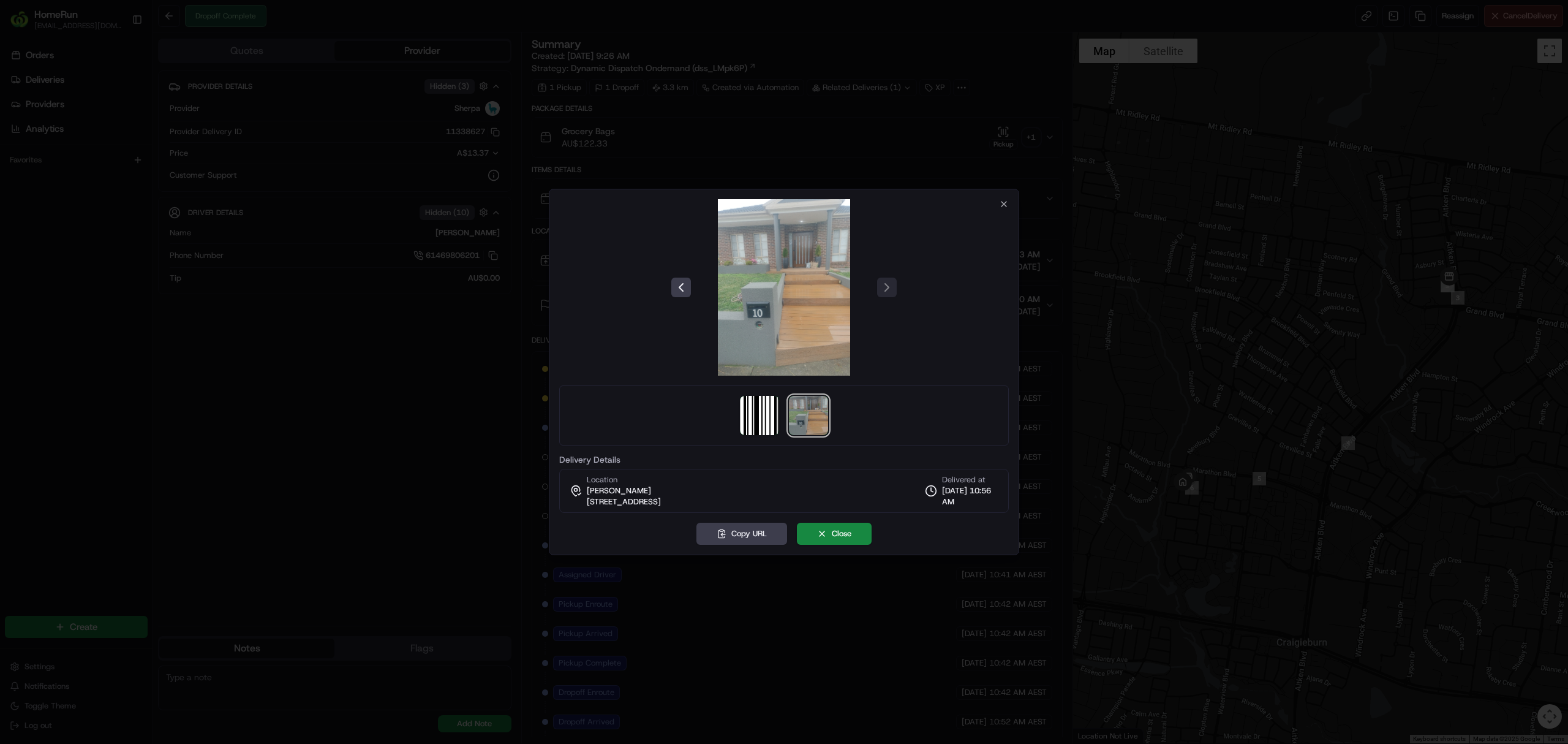 type 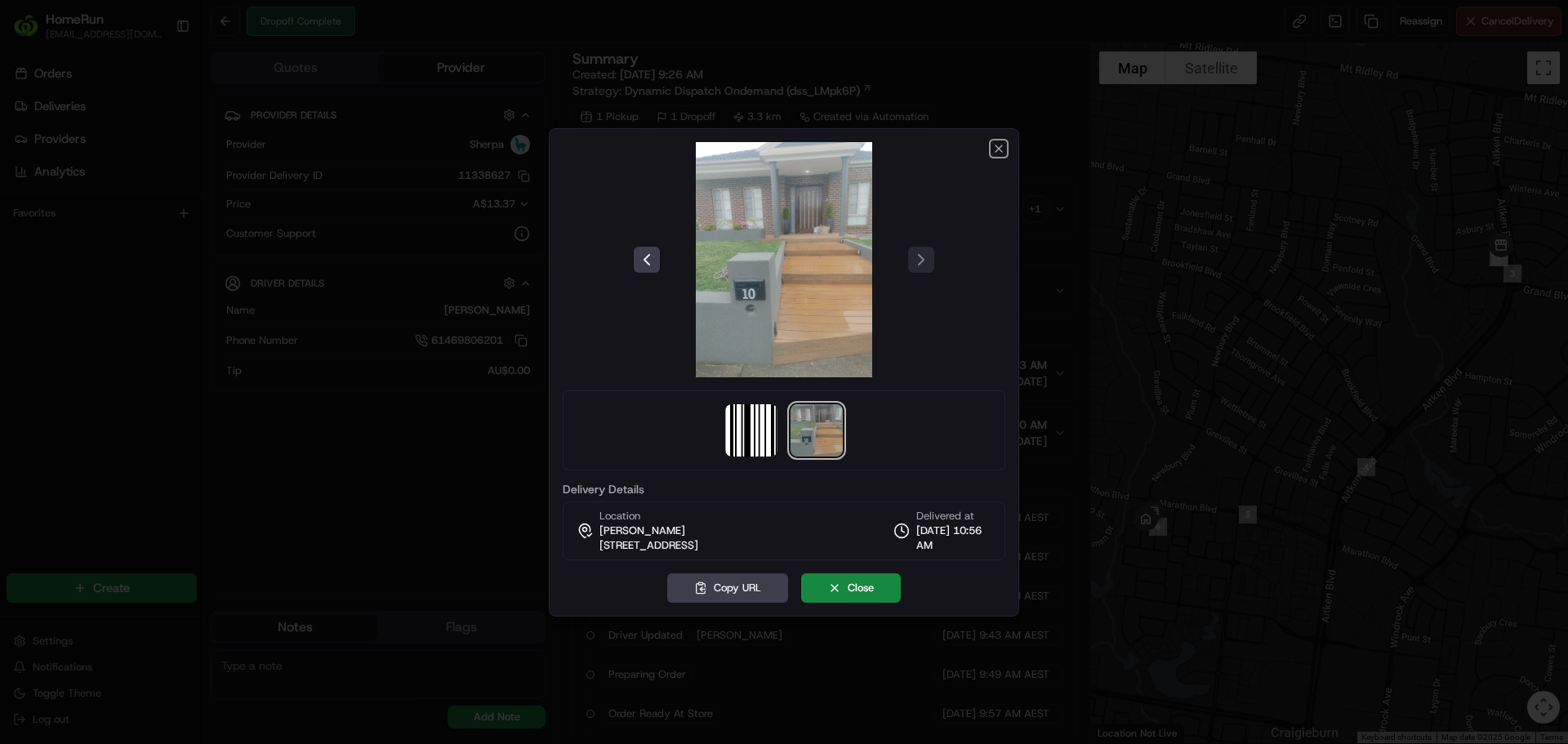 drag, startPoint x: 1000, startPoint y: 147, endPoint x: 1014, endPoint y: 138, distance: 16.643317 